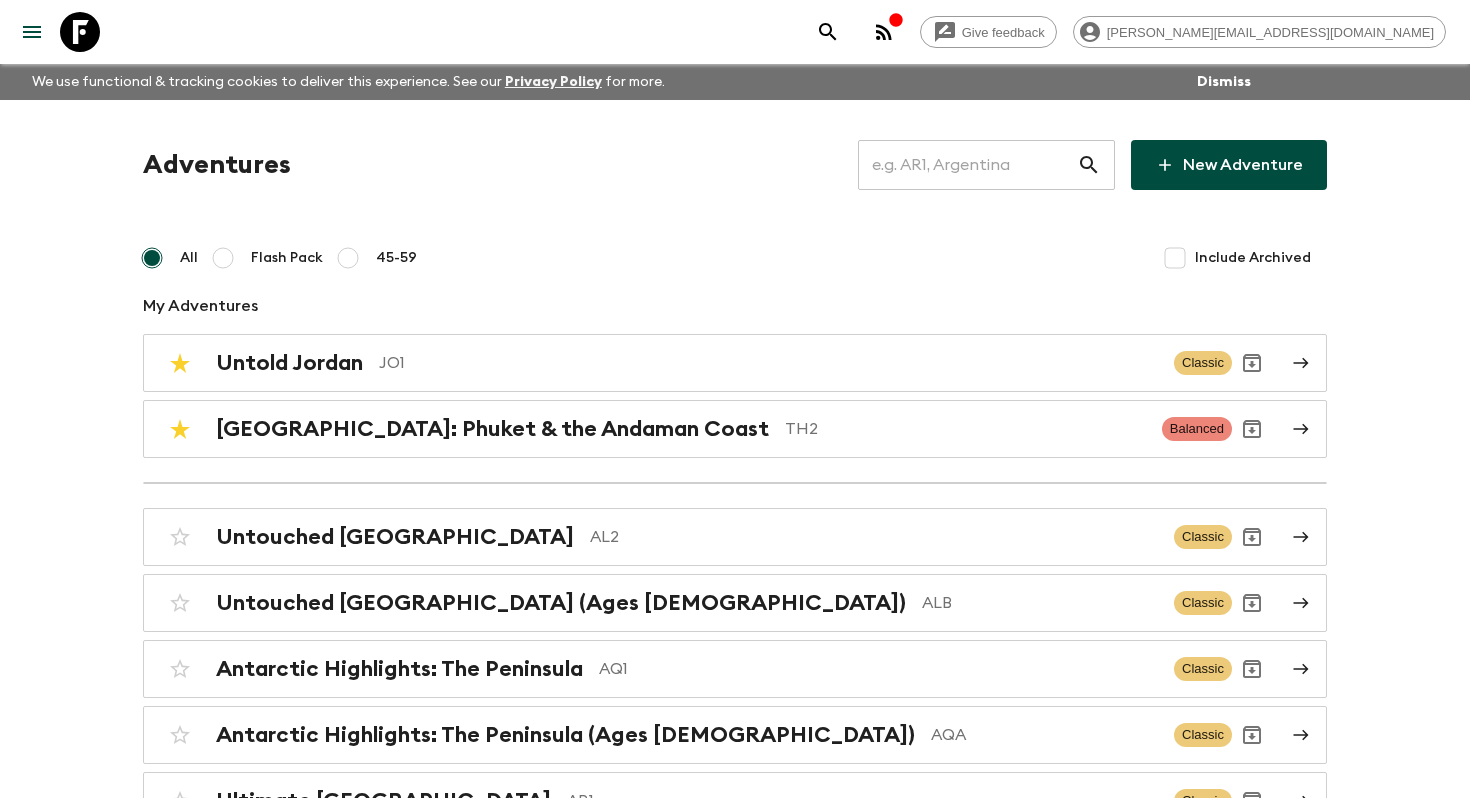 scroll, scrollTop: 1523, scrollLeft: 0, axis: vertical 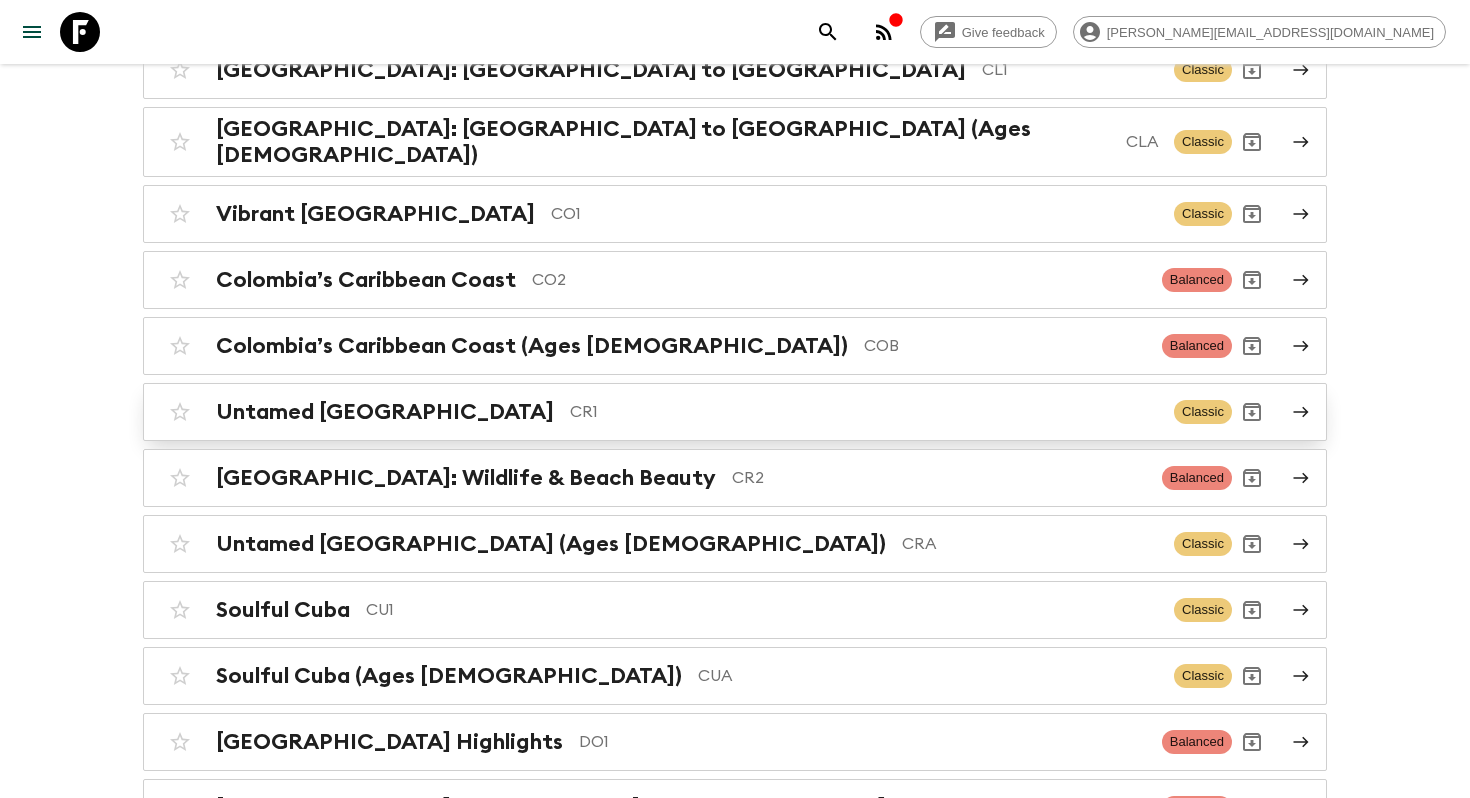 click on "Untamed [GEOGRAPHIC_DATA] CR1" at bounding box center (687, 412) 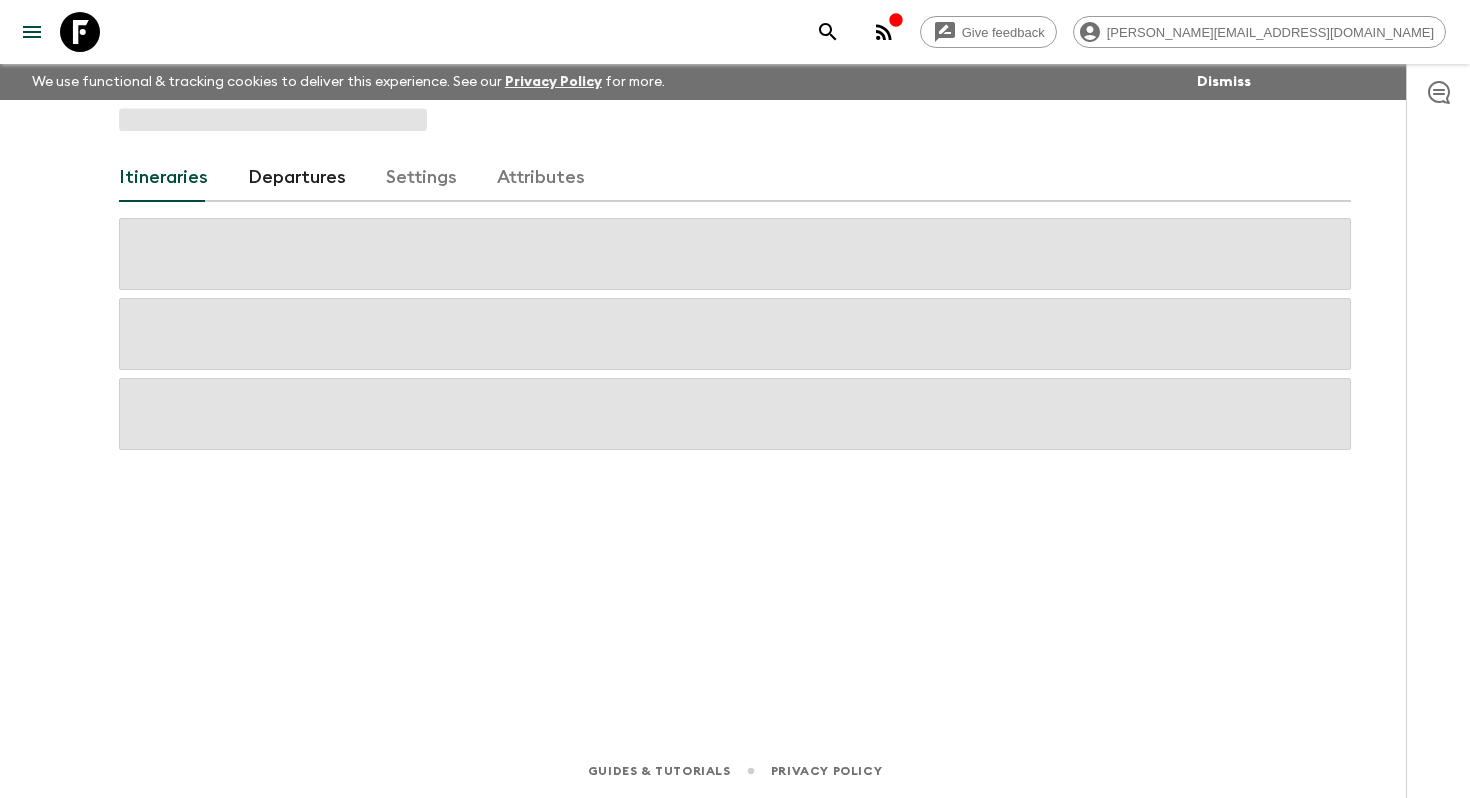 scroll, scrollTop: 0, scrollLeft: 0, axis: both 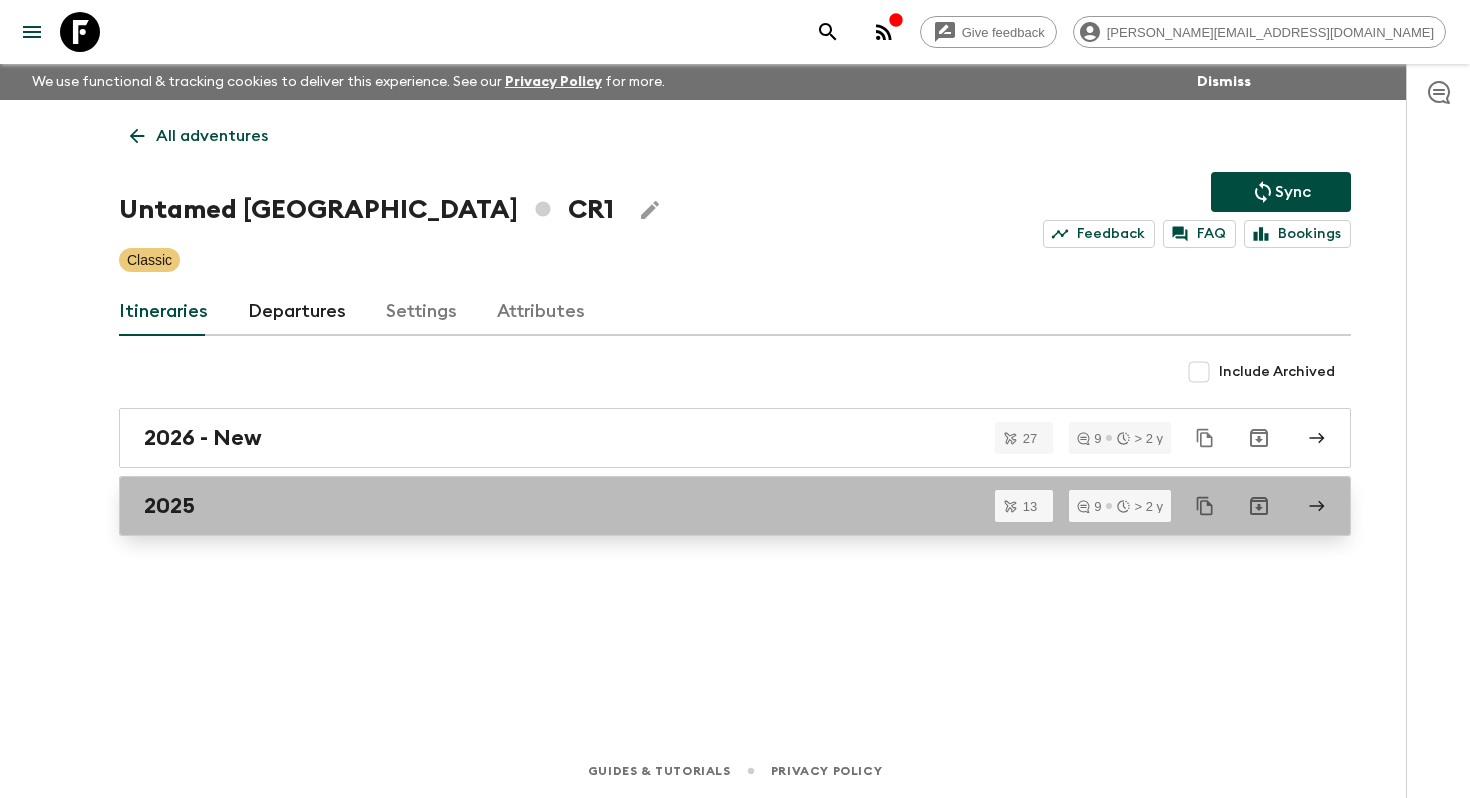 click on "2025" at bounding box center [716, 506] 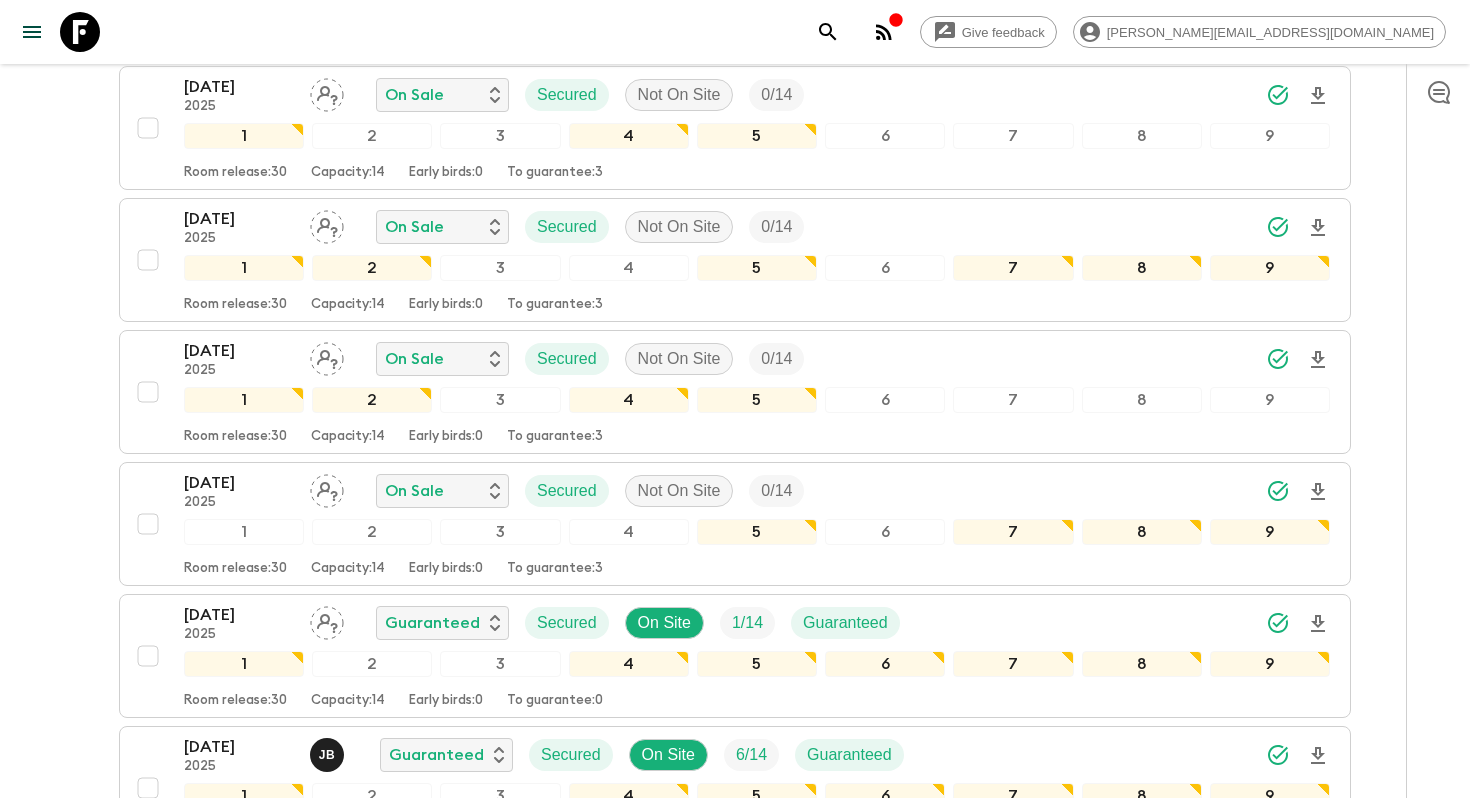 scroll, scrollTop: 1518, scrollLeft: 0, axis: vertical 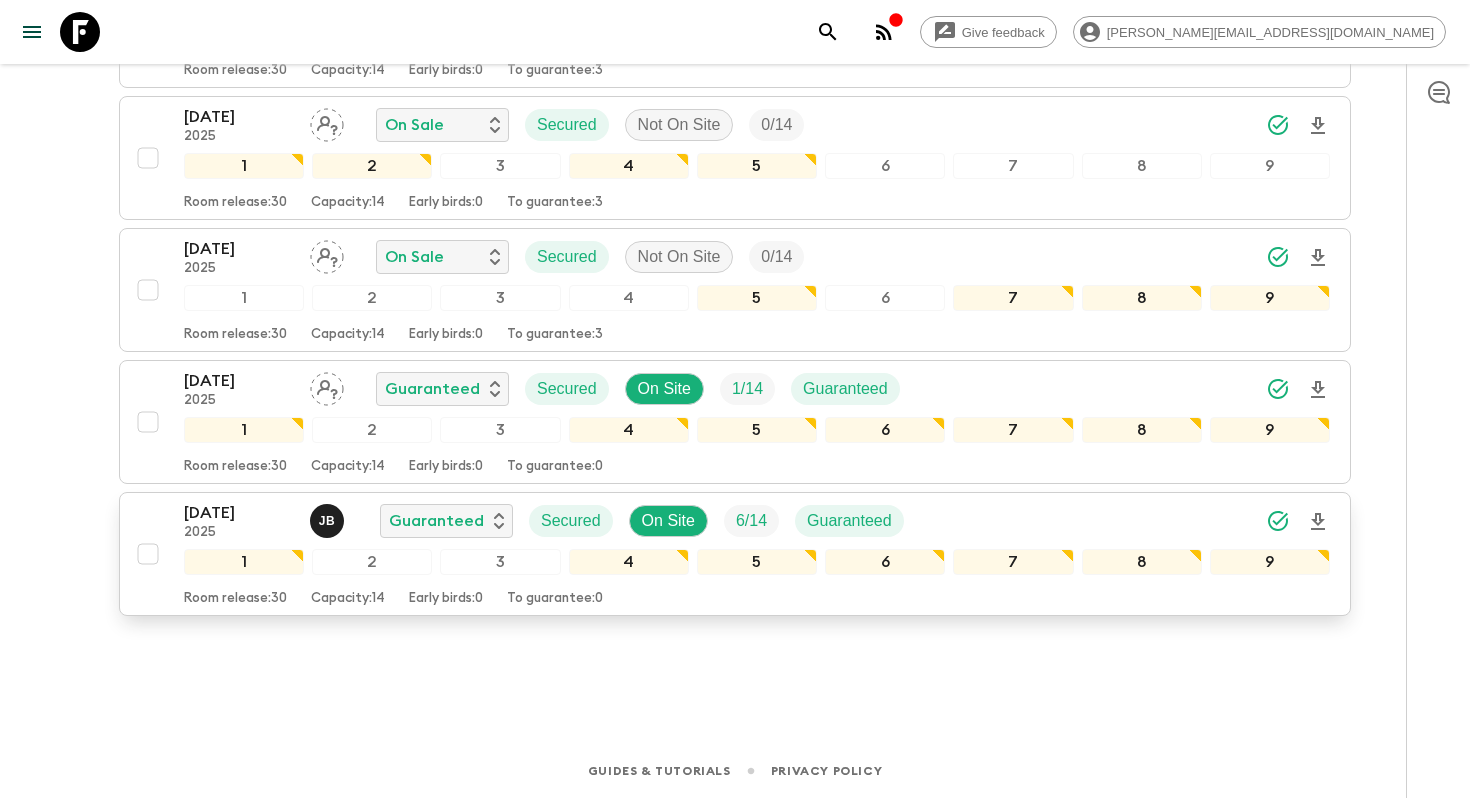 click on "[DATE]" at bounding box center [239, 513] 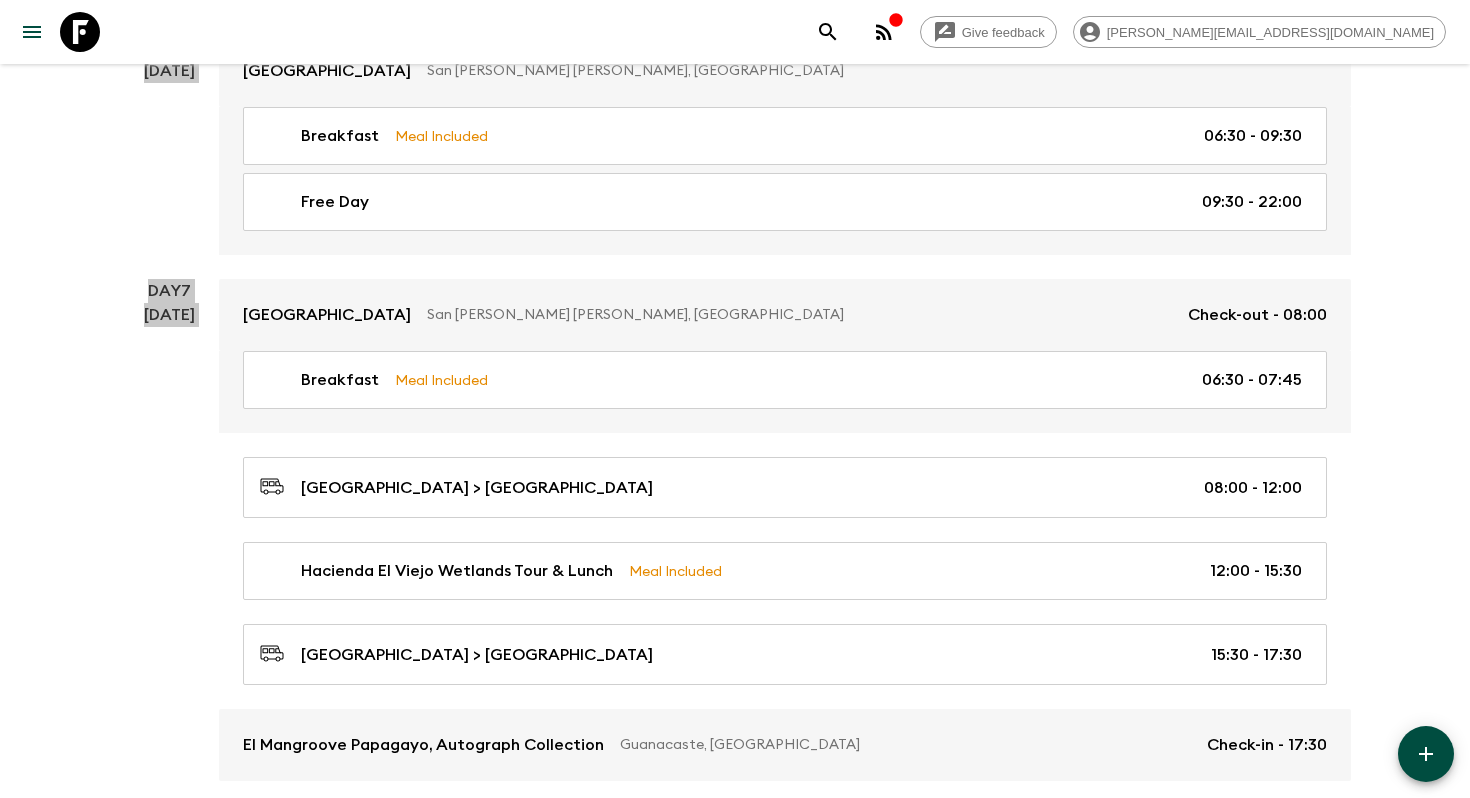 scroll, scrollTop: 2544, scrollLeft: 0, axis: vertical 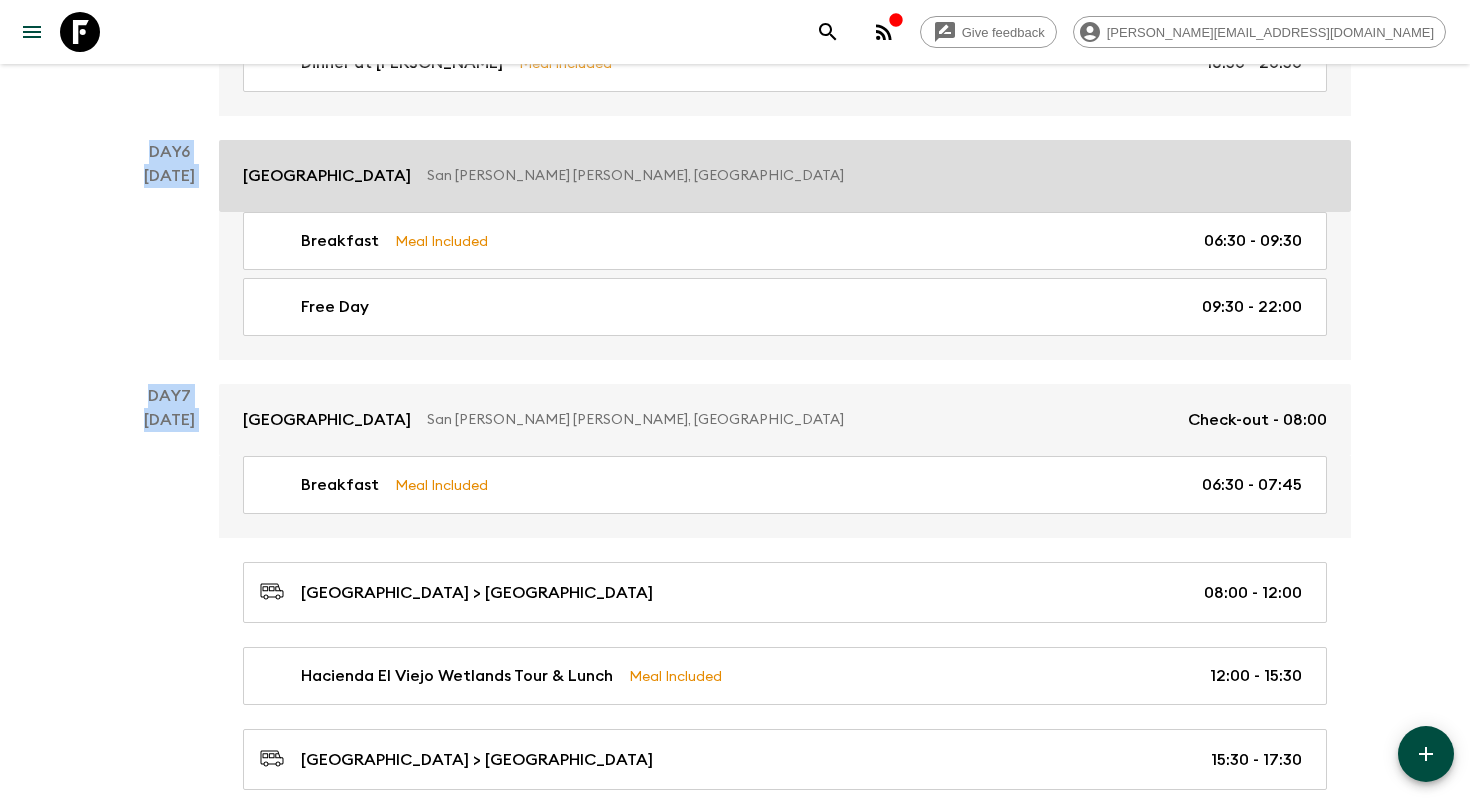 click on "[GEOGRAPHIC_DATA]" at bounding box center [327, 176] 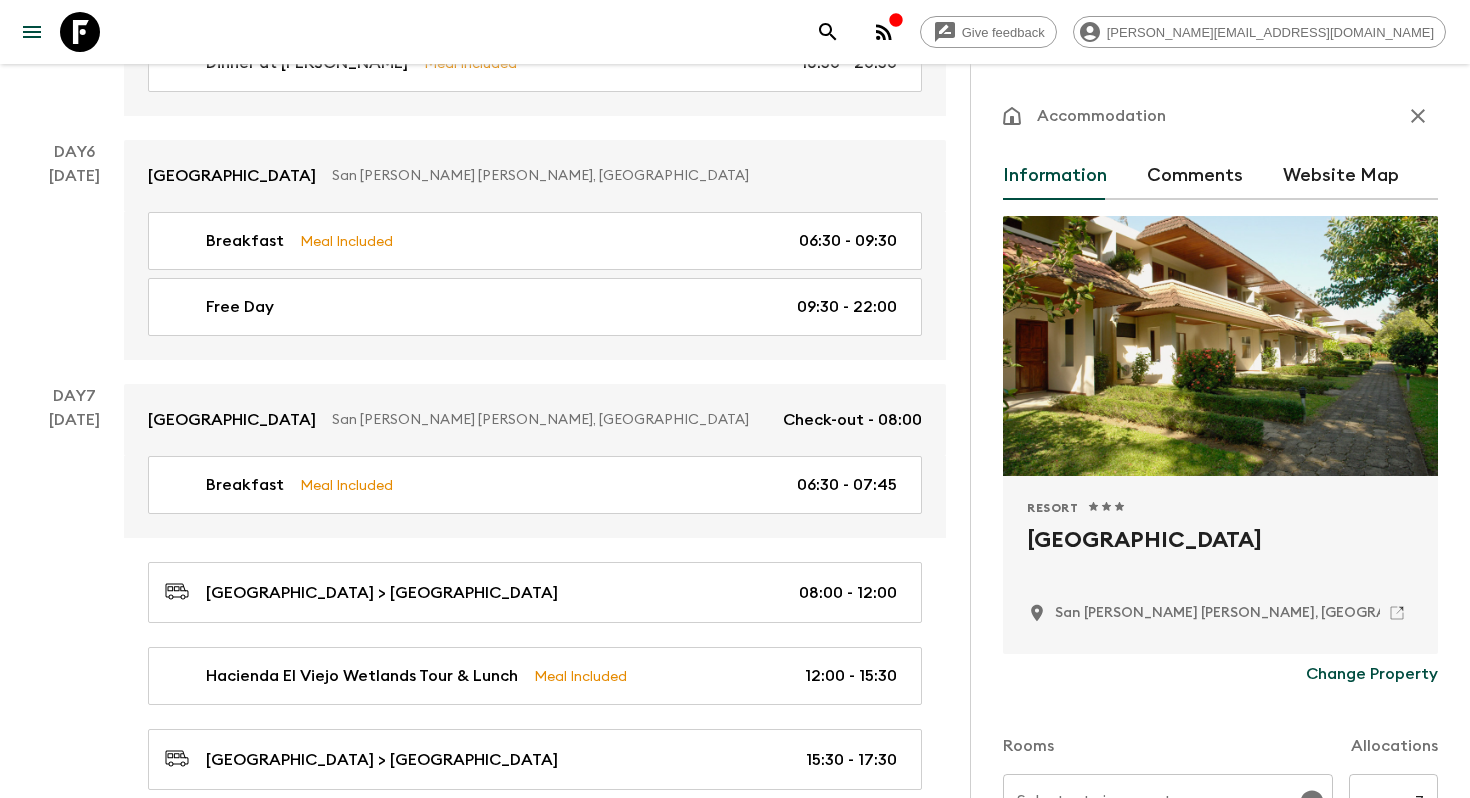 click on "[GEOGRAPHIC_DATA]" at bounding box center [1220, 556] 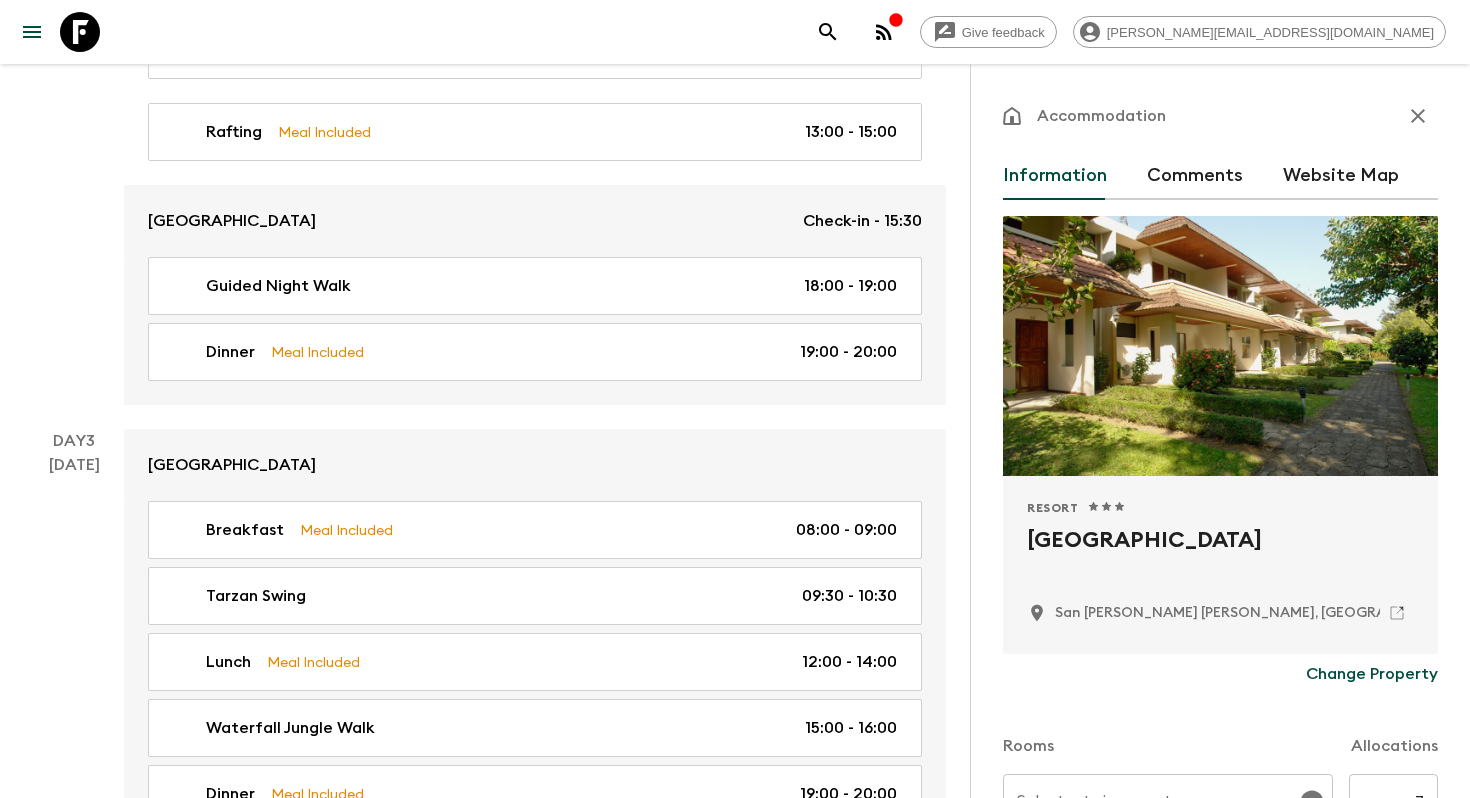 scroll, scrollTop: 915, scrollLeft: 0, axis: vertical 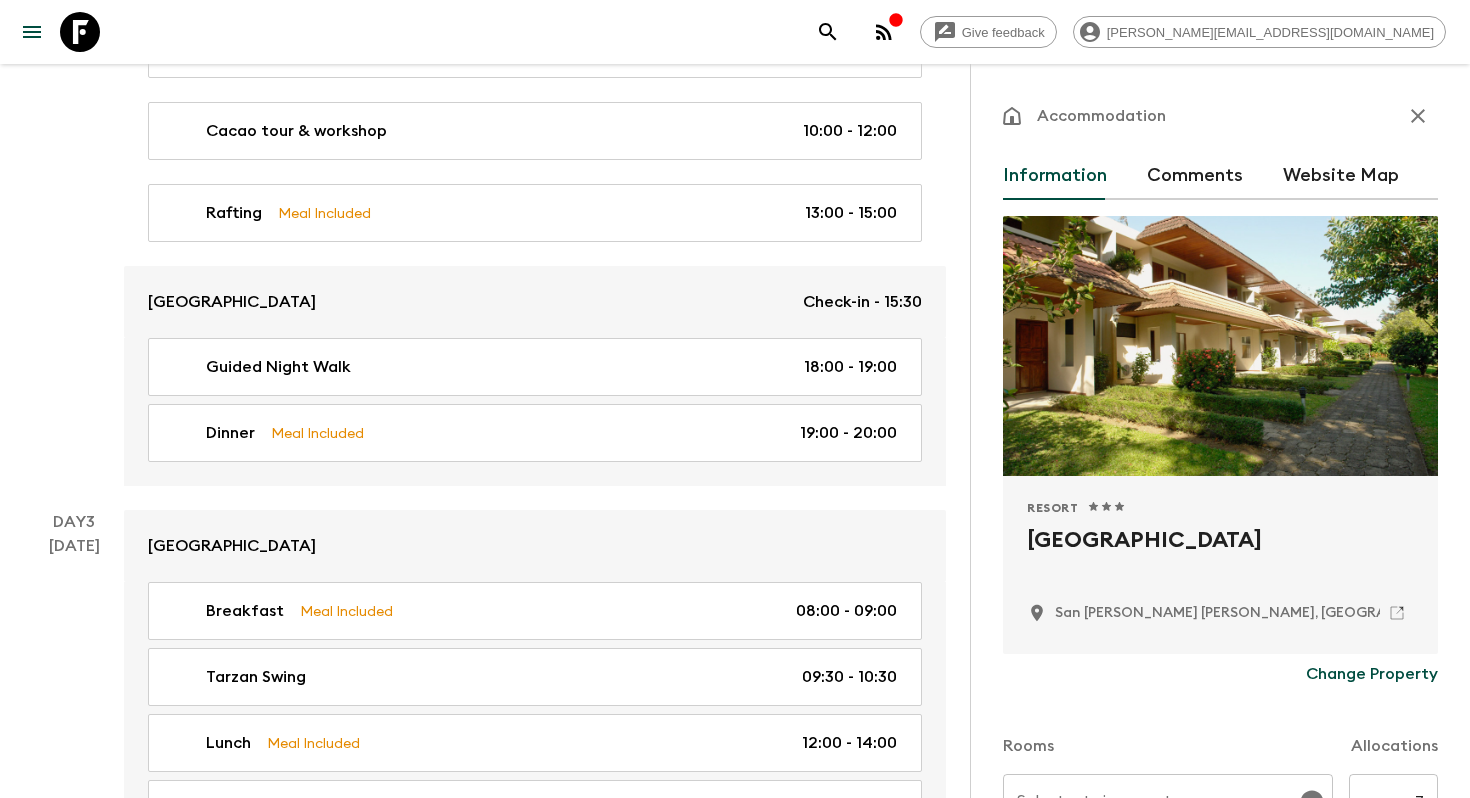 click 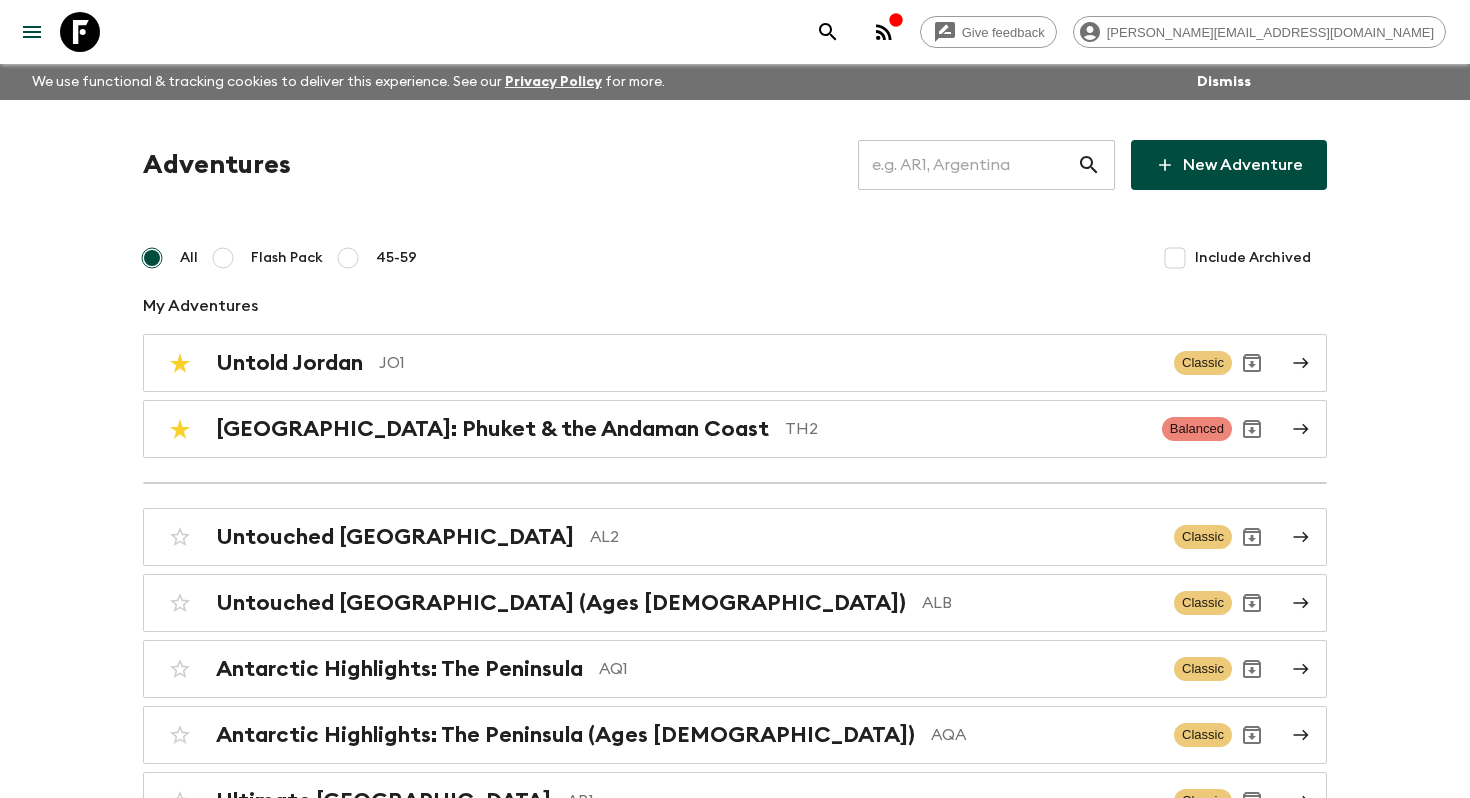 scroll, scrollTop: 1589, scrollLeft: 0, axis: vertical 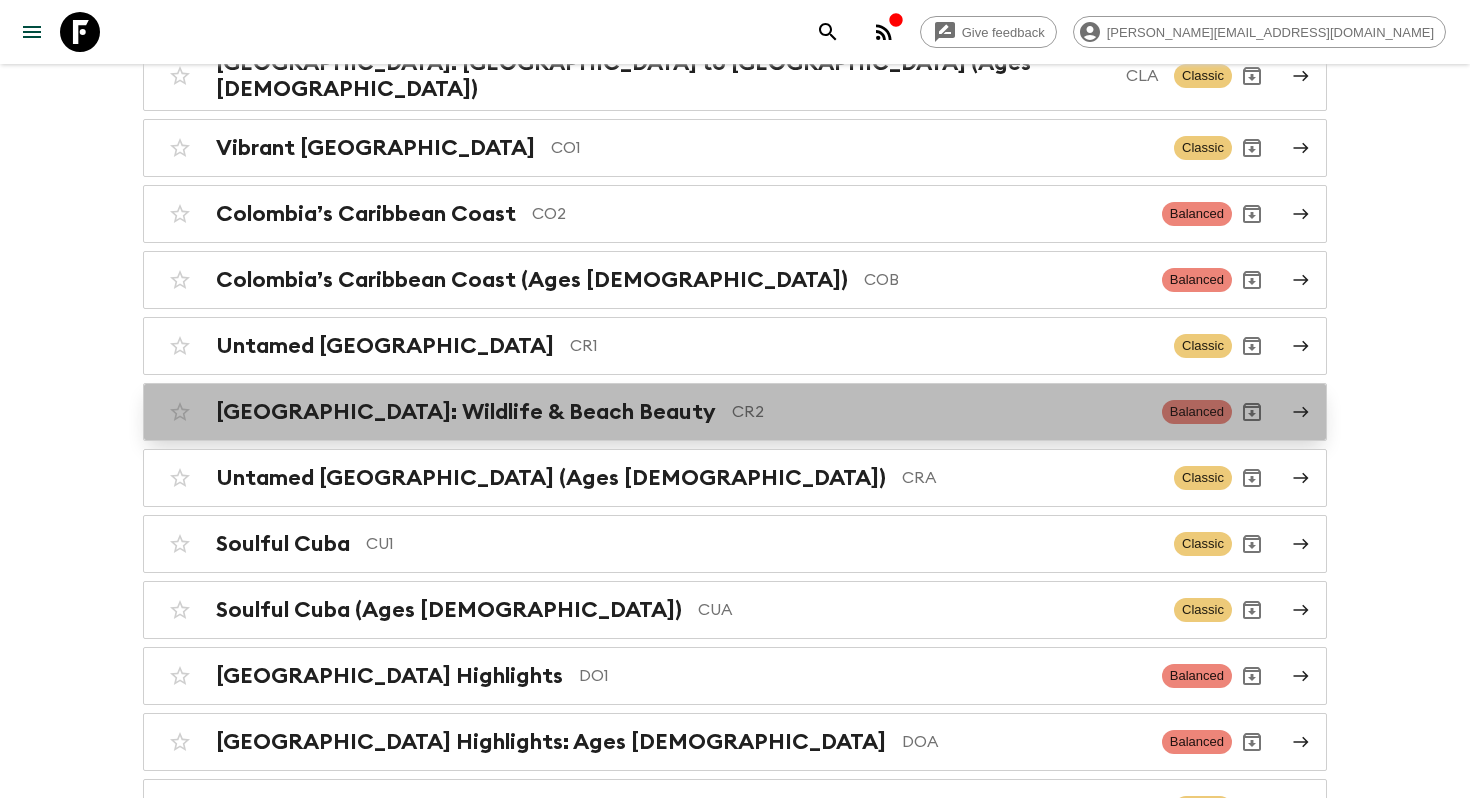 click on "[GEOGRAPHIC_DATA]: Wildlife & Beach Beauty" at bounding box center (466, 412) 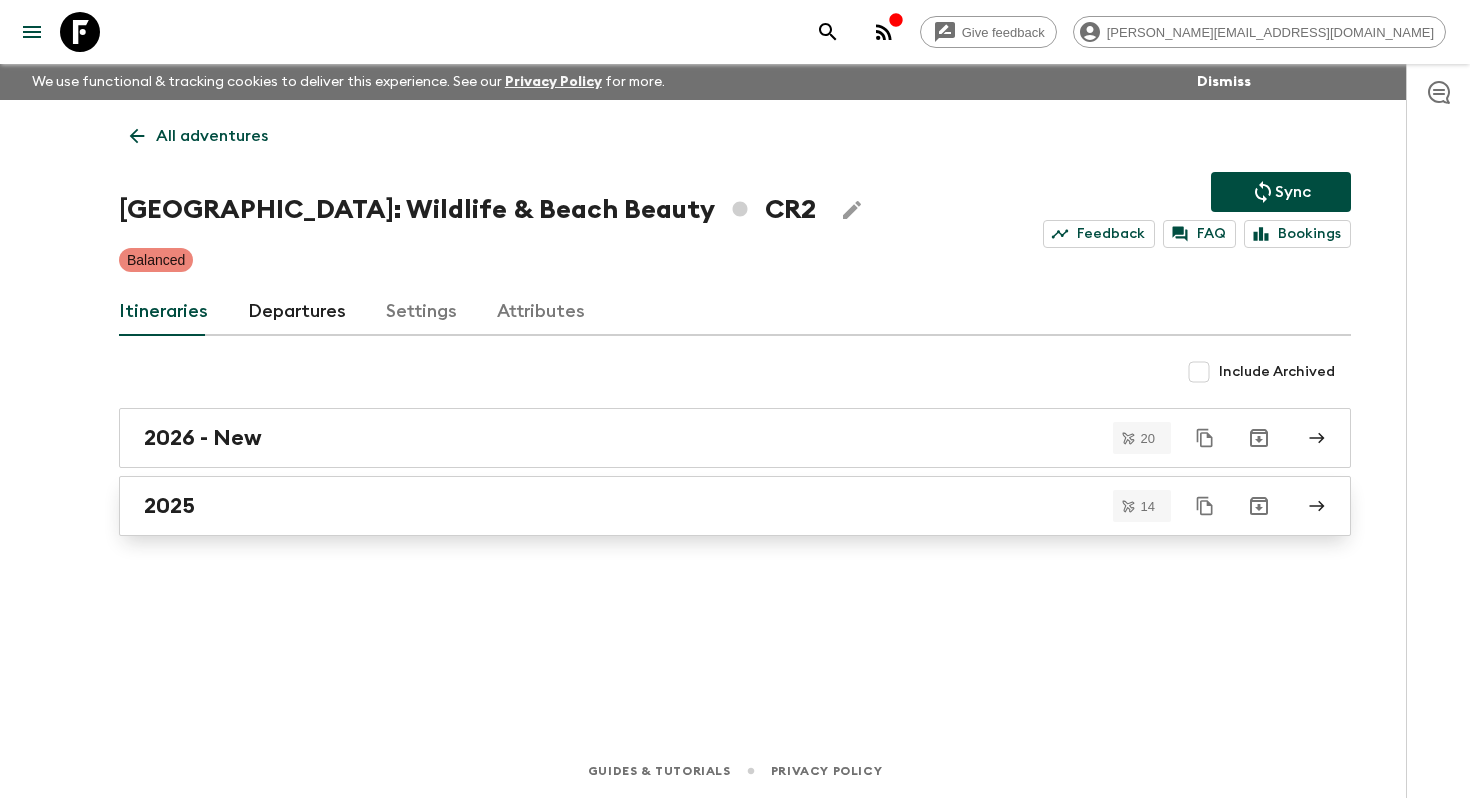click on "2025" at bounding box center (716, 506) 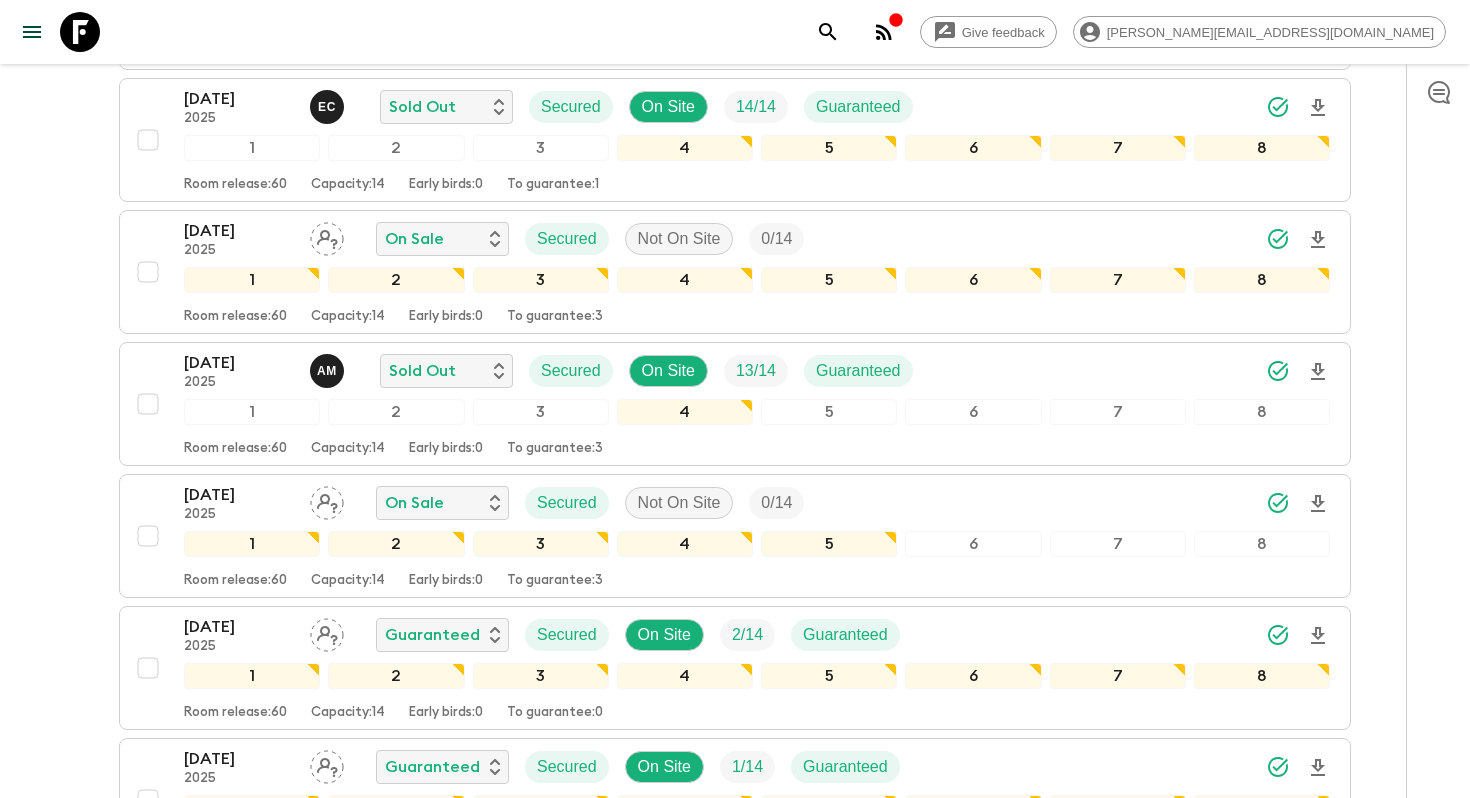 scroll, scrollTop: 1650, scrollLeft: 0, axis: vertical 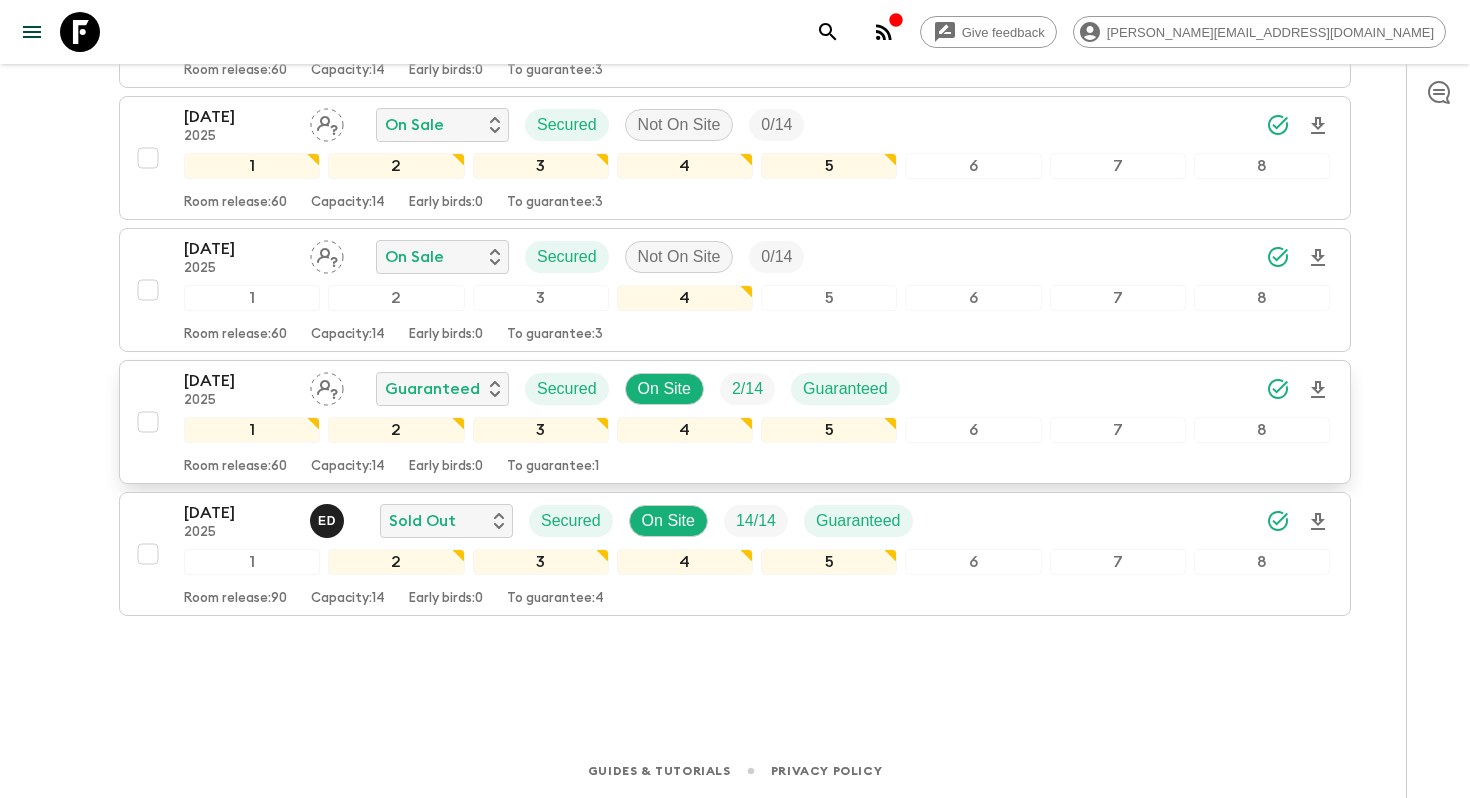 click on "[DATE]" at bounding box center [239, 381] 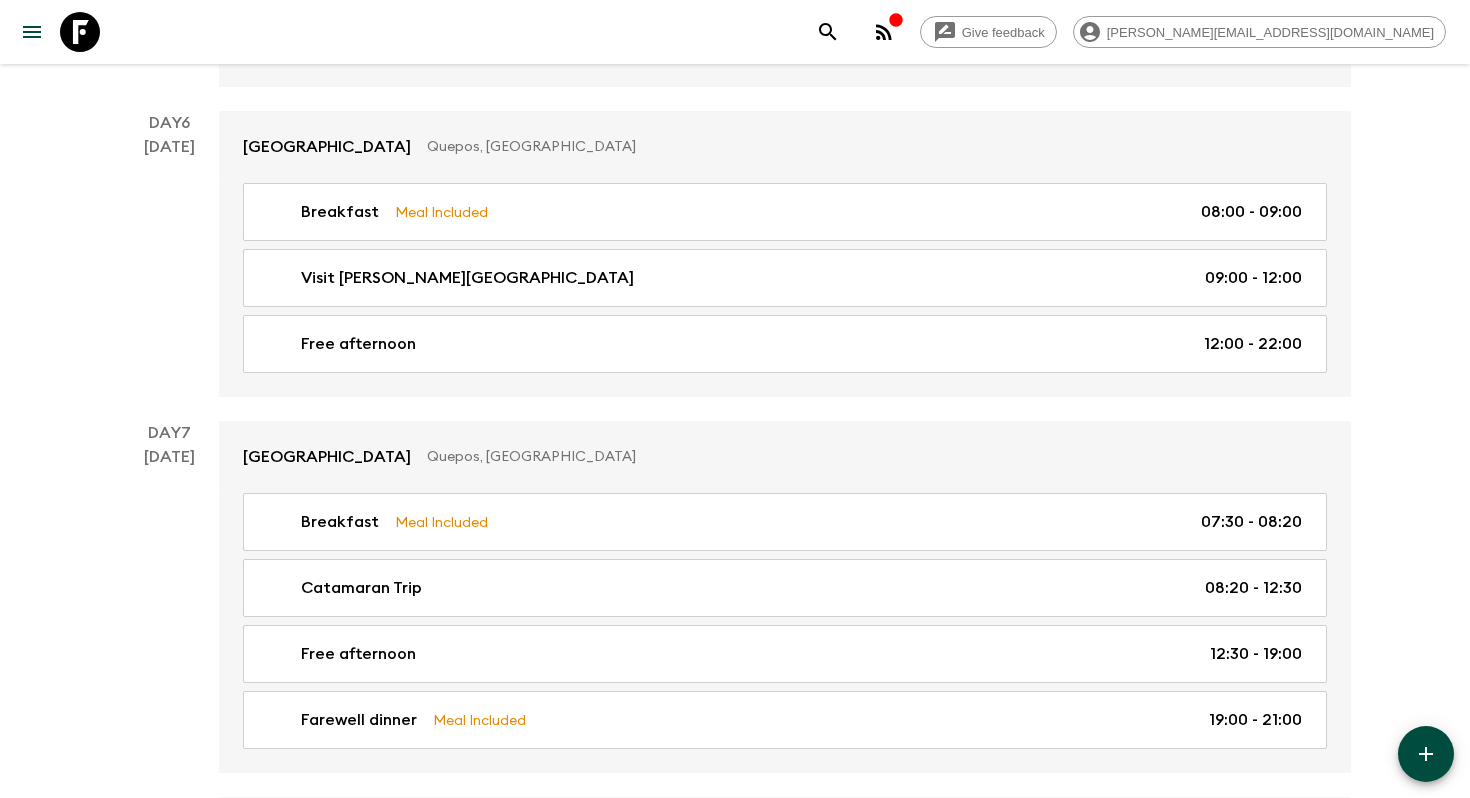 scroll, scrollTop: 2863, scrollLeft: 0, axis: vertical 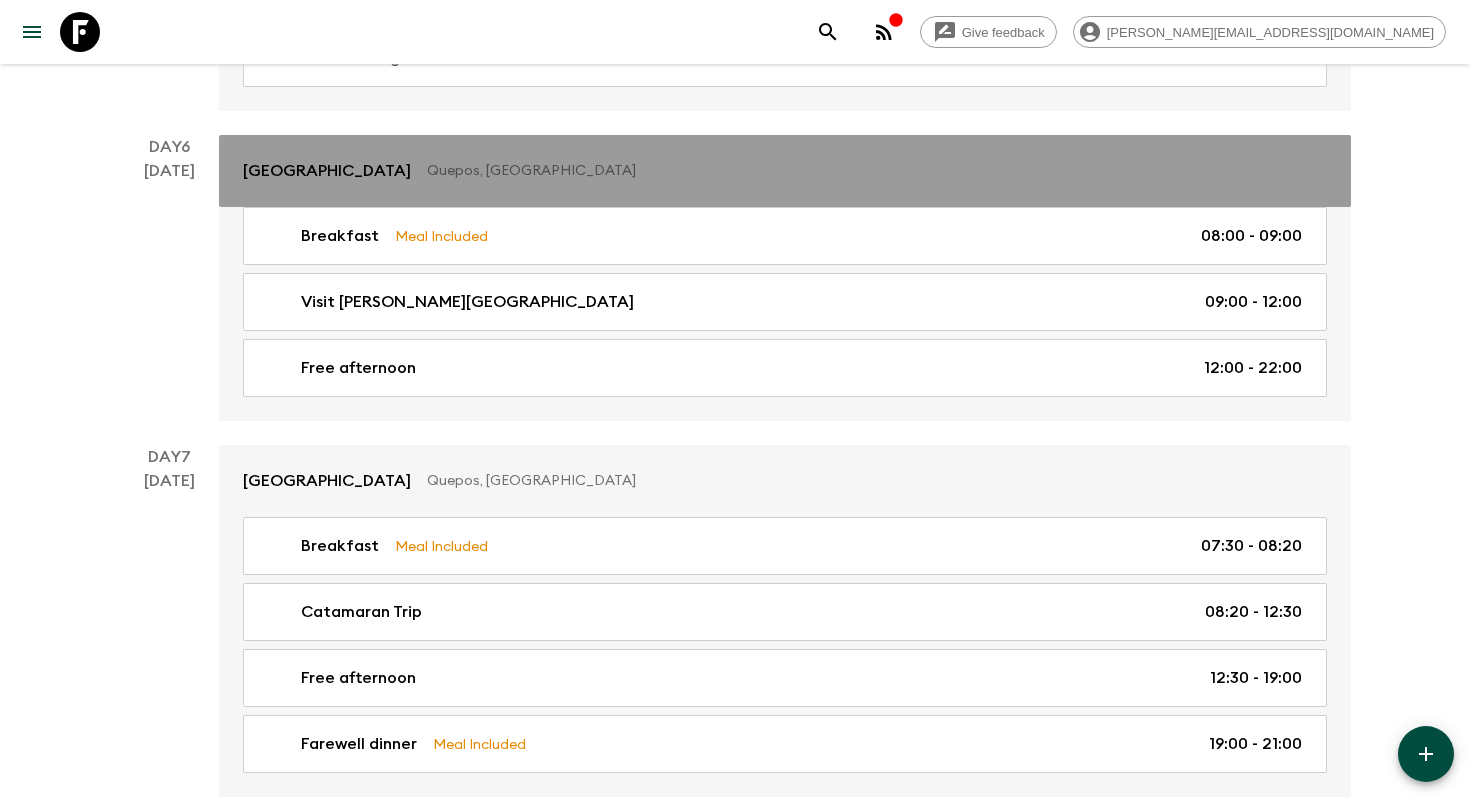 click on "Quepos, [GEOGRAPHIC_DATA]" at bounding box center (869, 171) 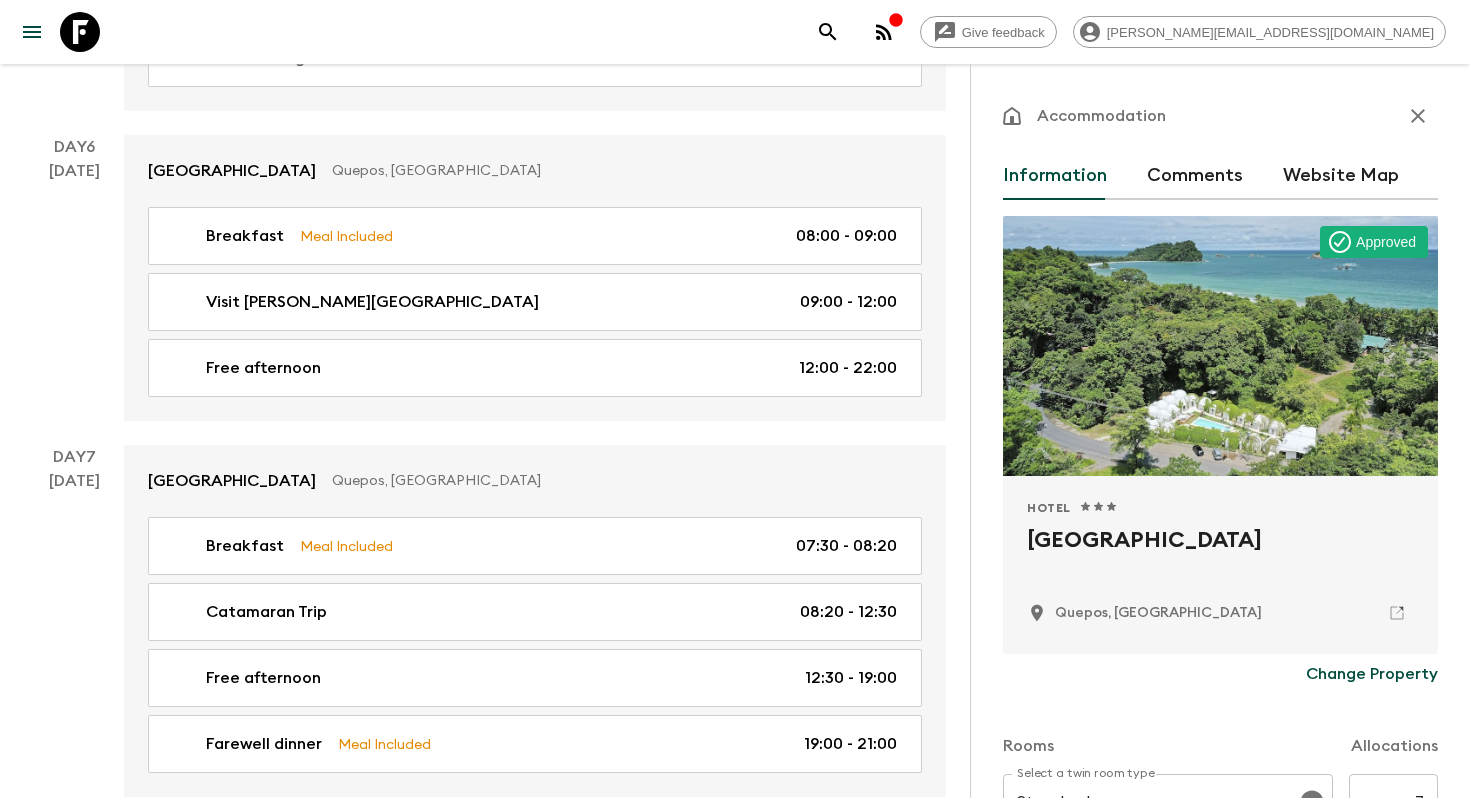 click on "[GEOGRAPHIC_DATA]" at bounding box center [1220, 556] 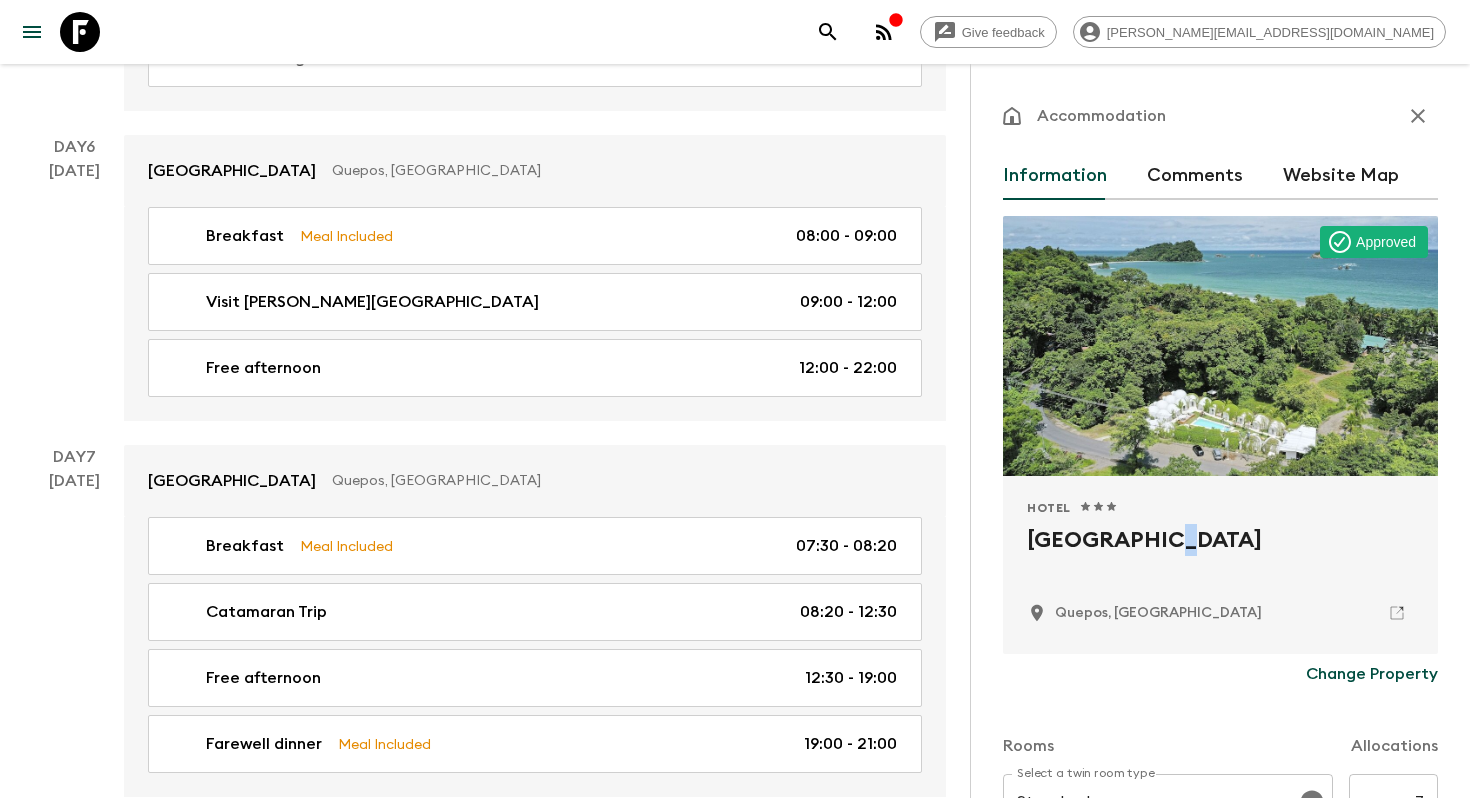 click on "[GEOGRAPHIC_DATA]" at bounding box center [1220, 556] 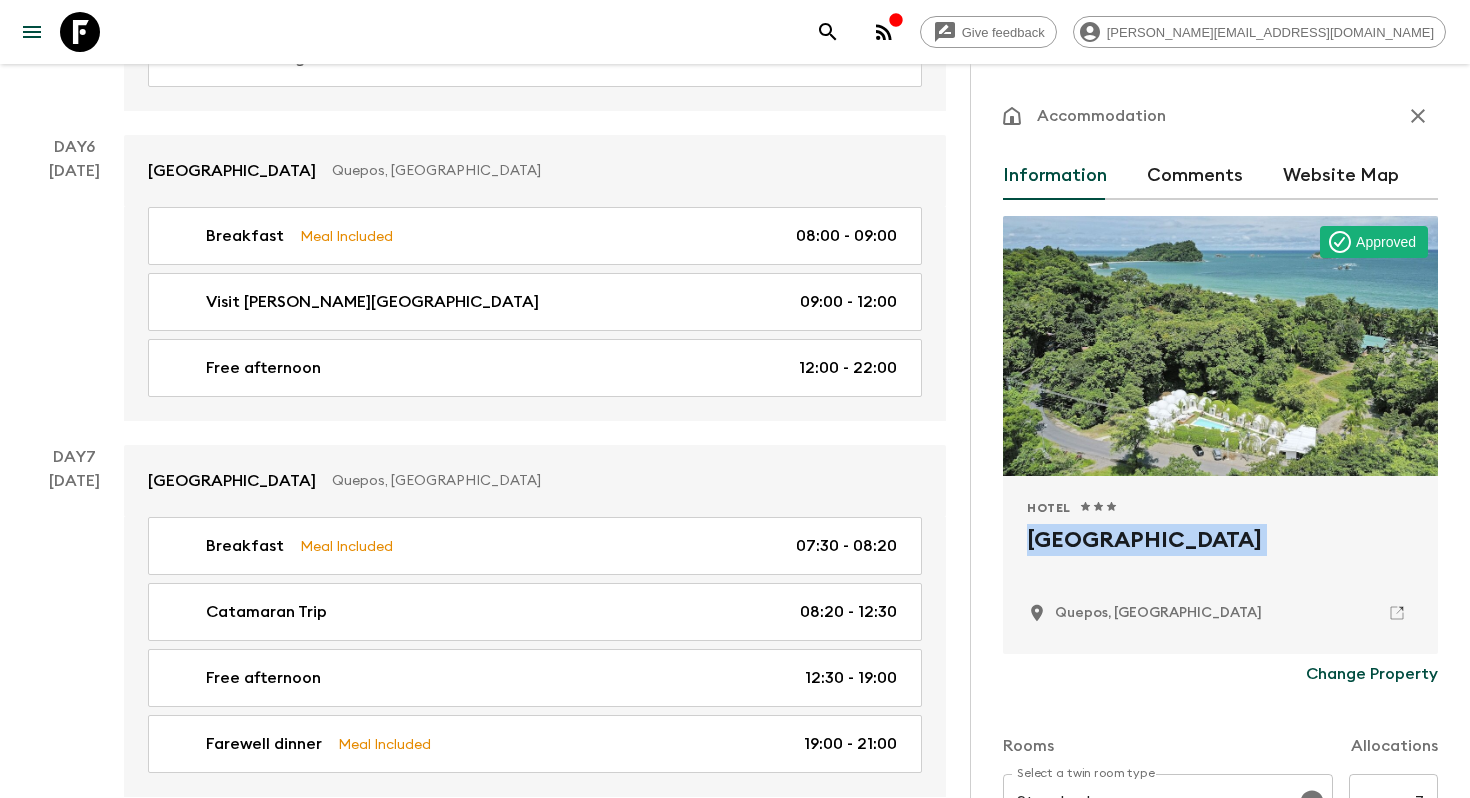 click on "[GEOGRAPHIC_DATA]" at bounding box center [1220, 556] 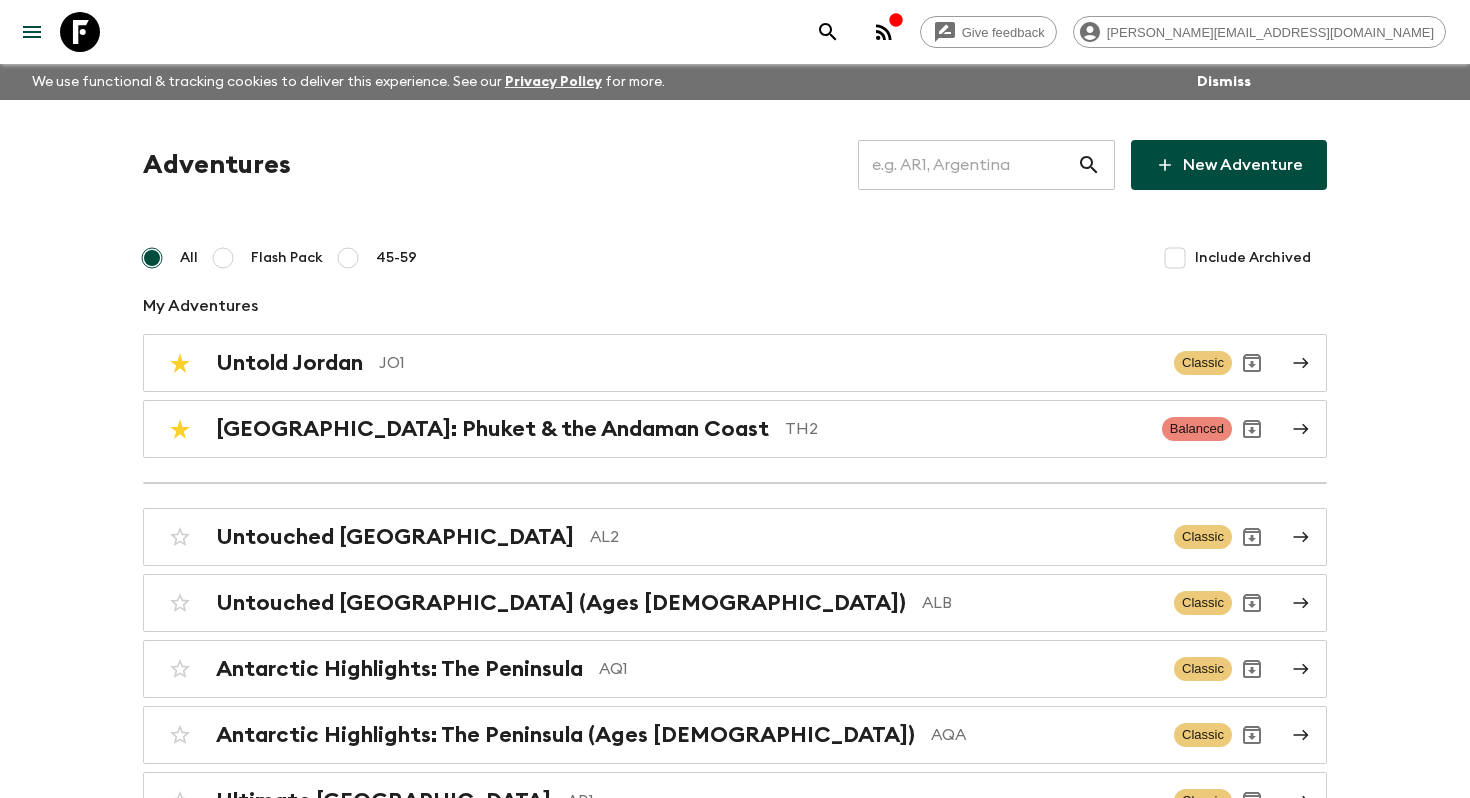 scroll, scrollTop: 7001, scrollLeft: 0, axis: vertical 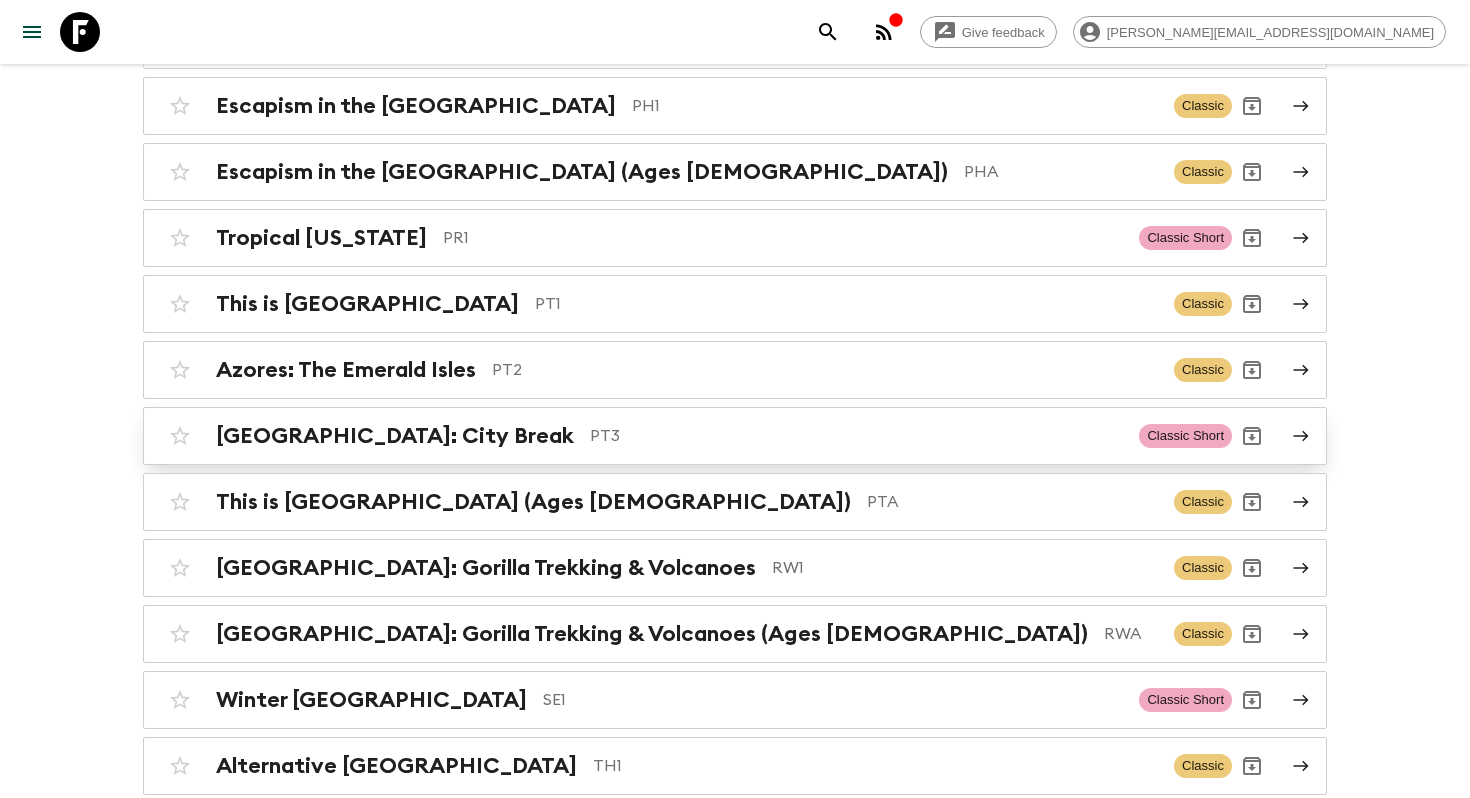 click on "PT3" at bounding box center (856, 436) 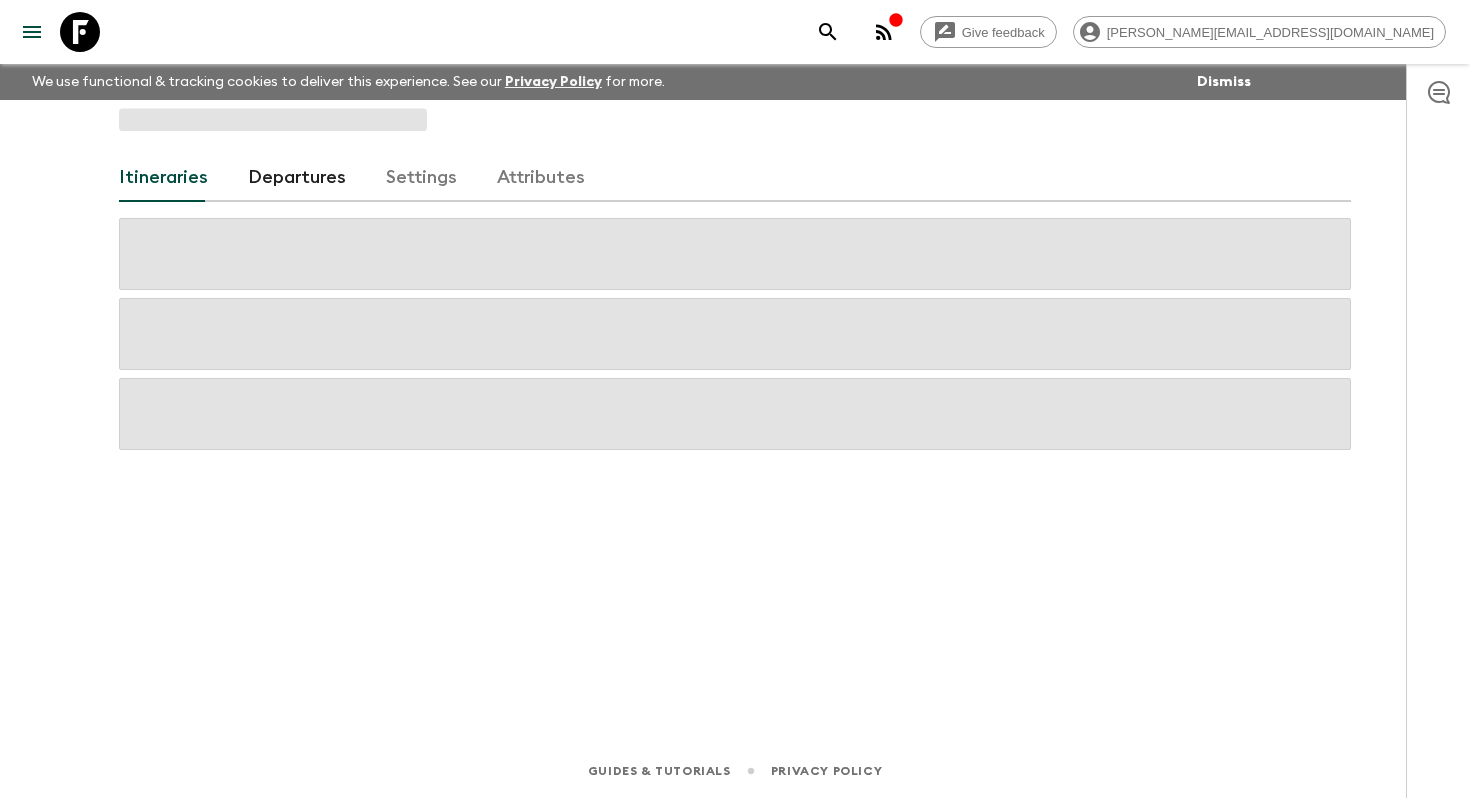scroll, scrollTop: 0, scrollLeft: 0, axis: both 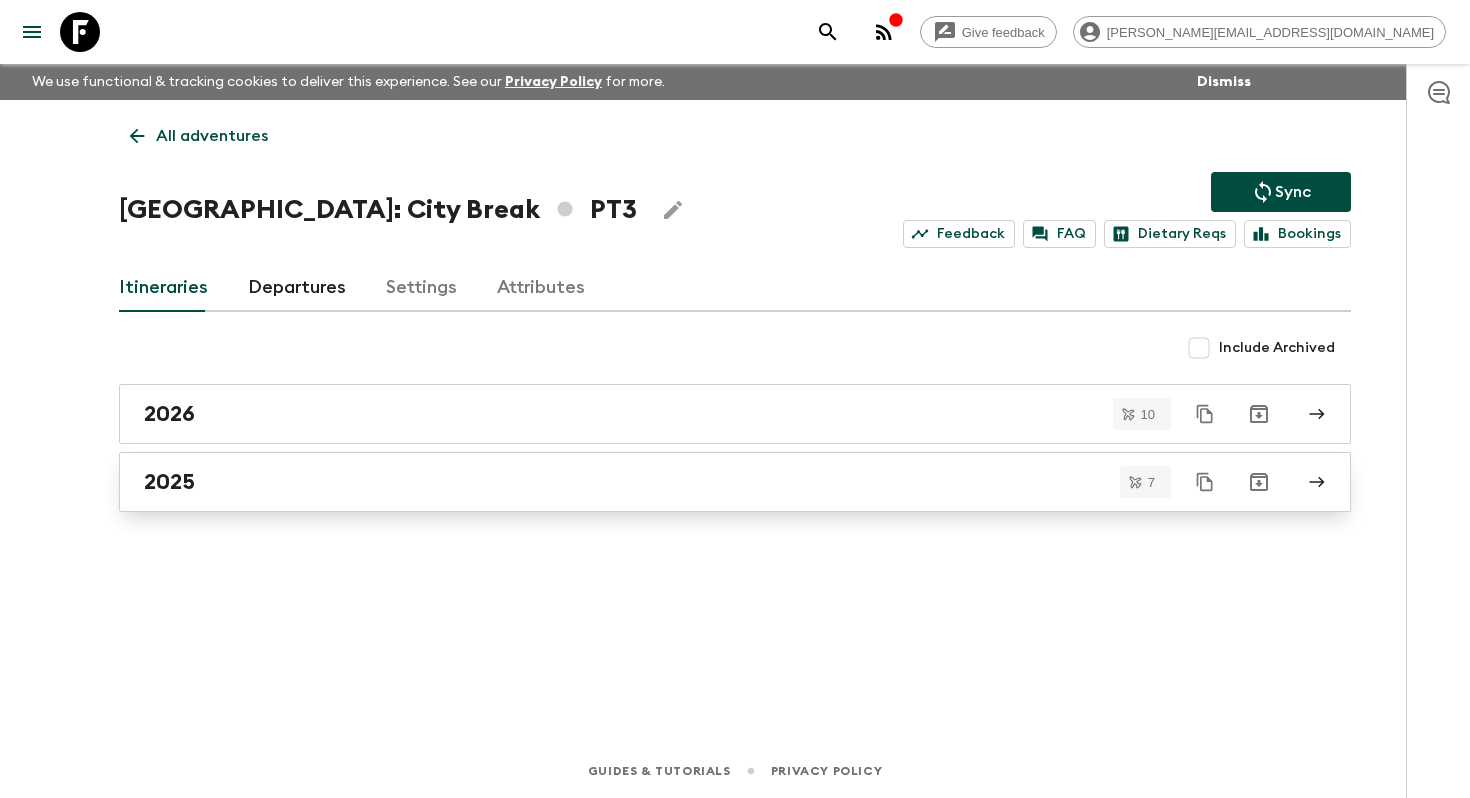 click on "2025" at bounding box center (716, 482) 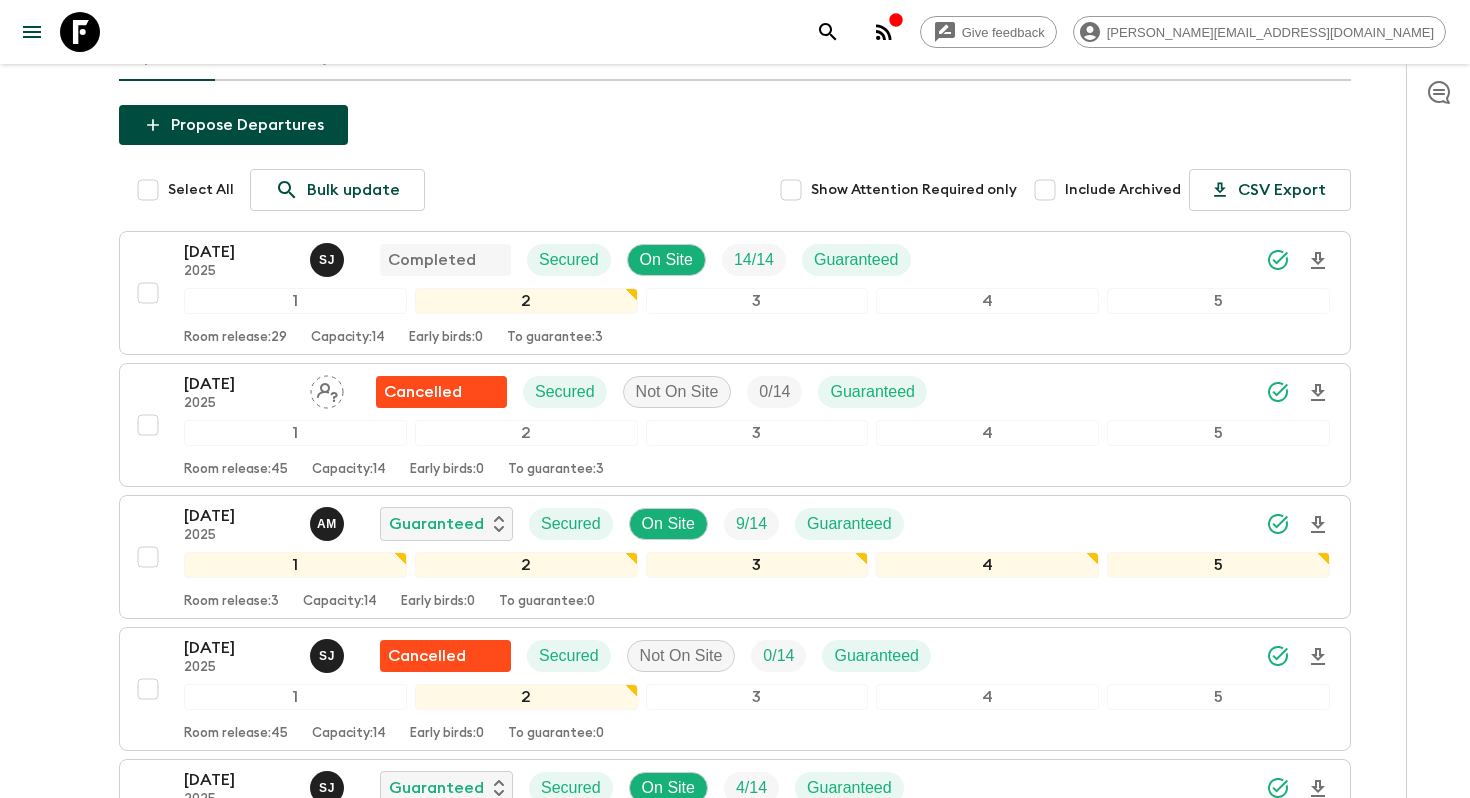 scroll, scrollTop: 266, scrollLeft: 0, axis: vertical 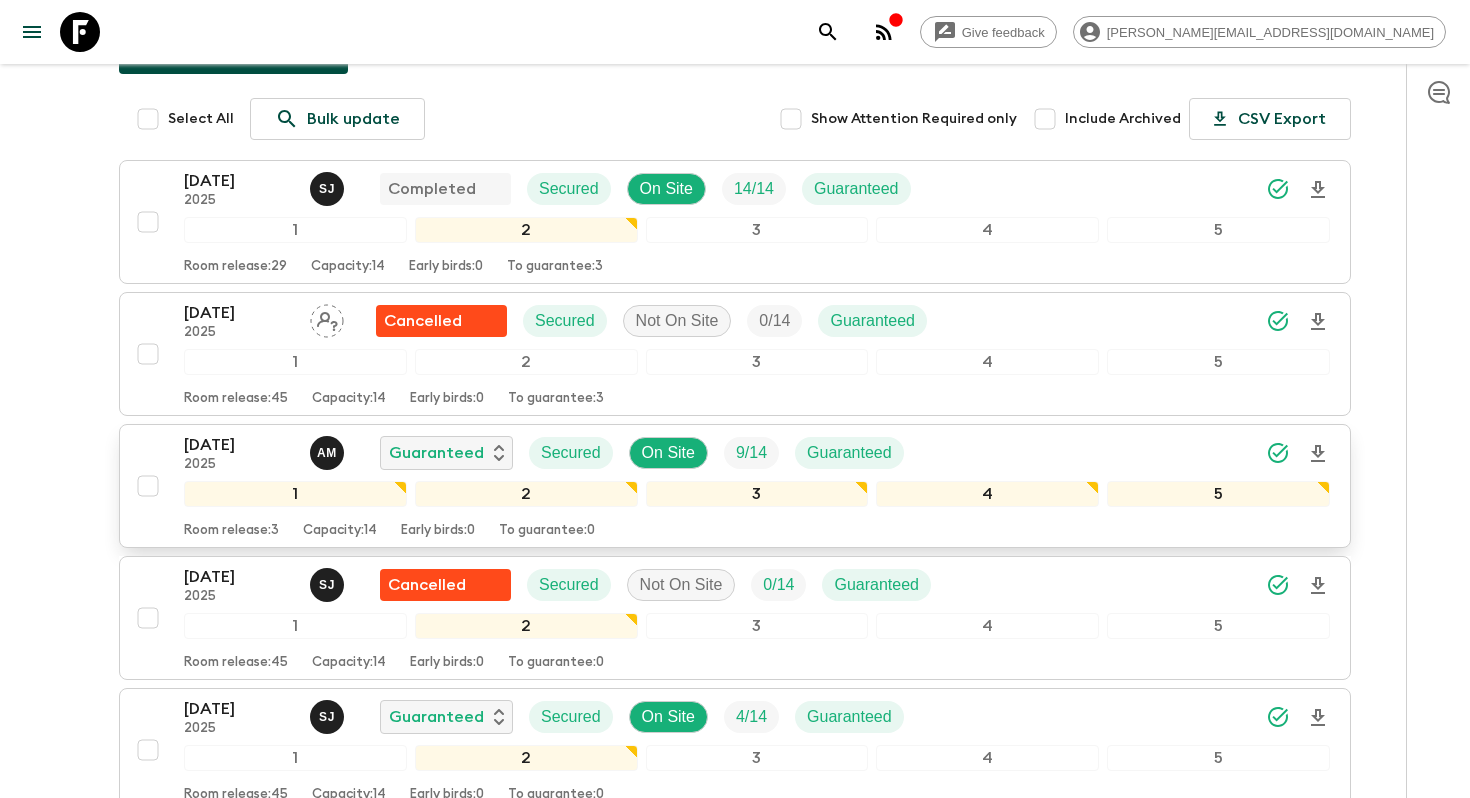 click on "19 Aug 2025 2025  A M Guaranteed Secured On Site 9 / 14 Guaranteed 1 2 3 4 5 Room release:  3 Capacity:  14 Early birds:  0 To guarantee:  0" at bounding box center [735, 486] 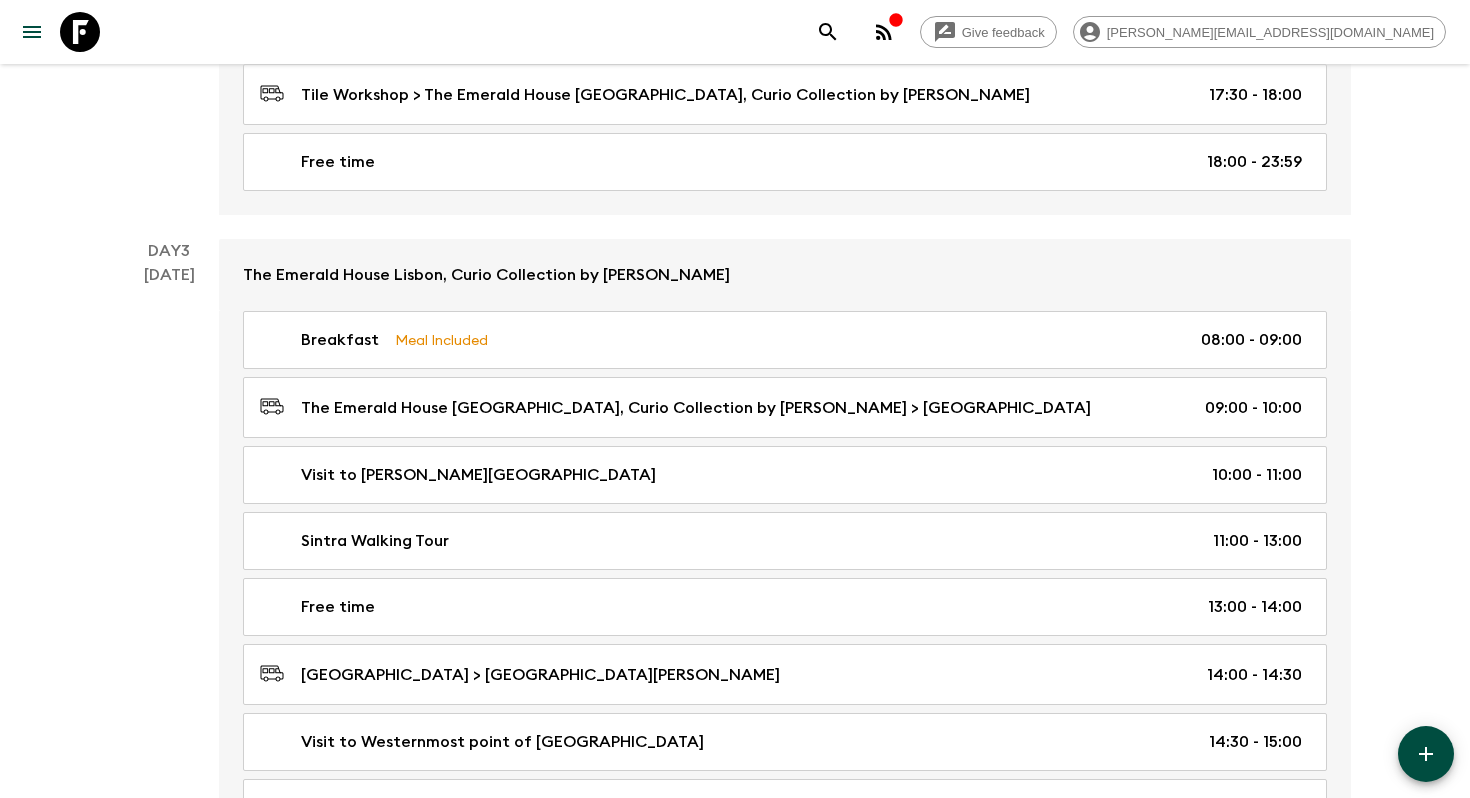 scroll, scrollTop: 1216, scrollLeft: 0, axis: vertical 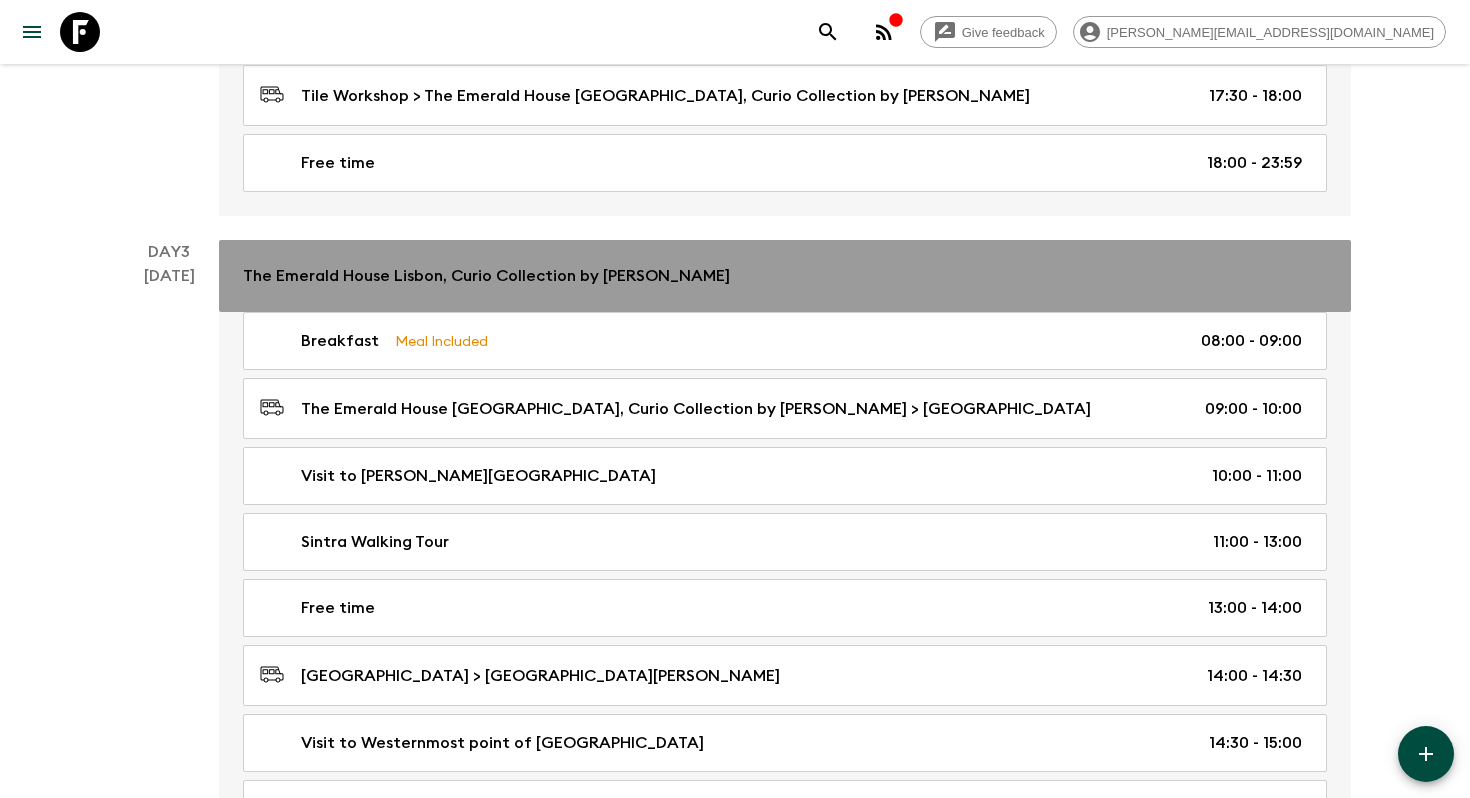 click on "The Emerald House Lisbon, Curio Collection by Hilton" at bounding box center (486, 276) 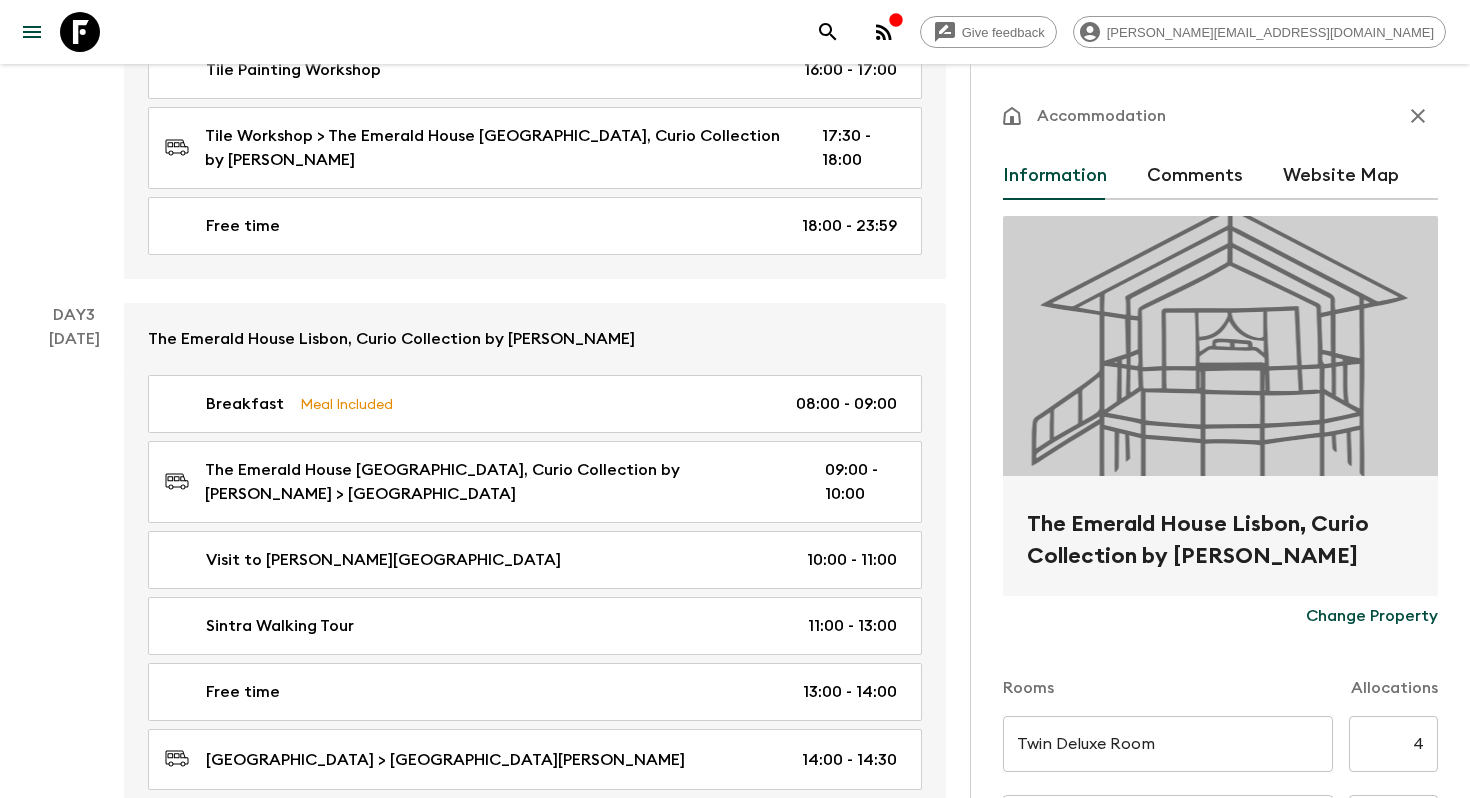 click on "The Emerald House Lisbon, Curio Collection by Hilton" at bounding box center (1220, 540) 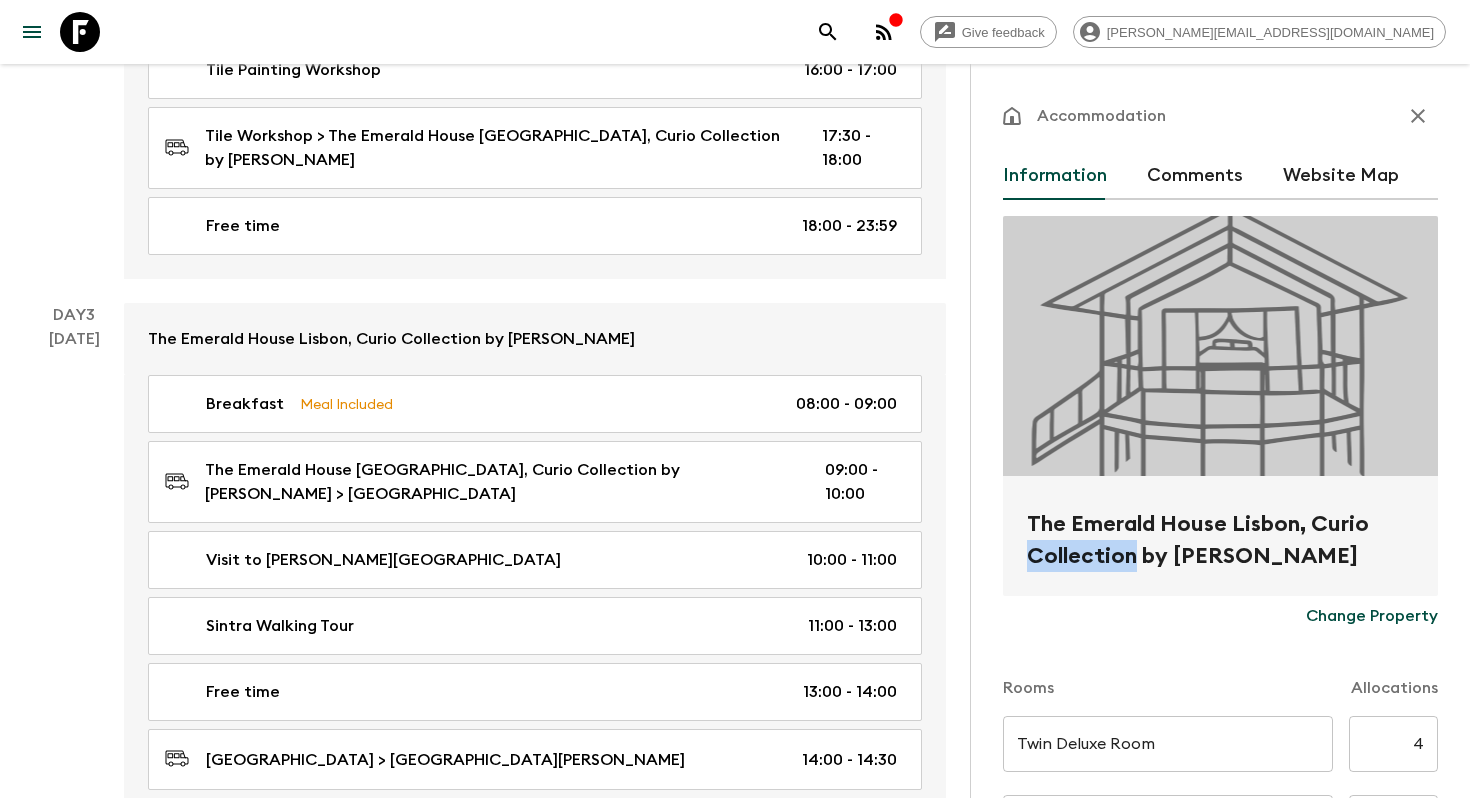 click on "The Emerald House Lisbon, Curio Collection by Hilton" at bounding box center (1220, 540) 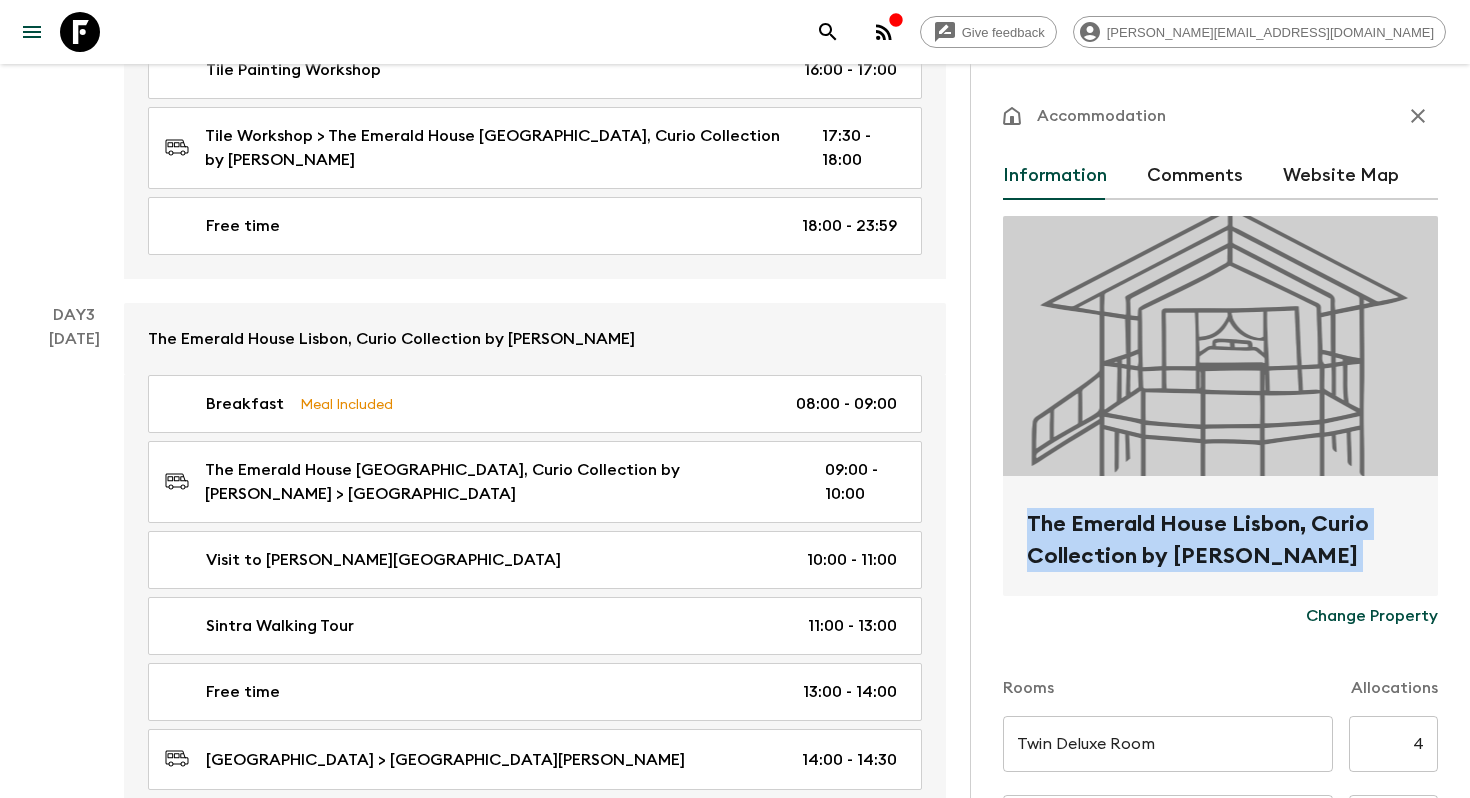 click on "The Emerald House Lisbon, Curio Collection by Hilton" at bounding box center [1220, 540] 